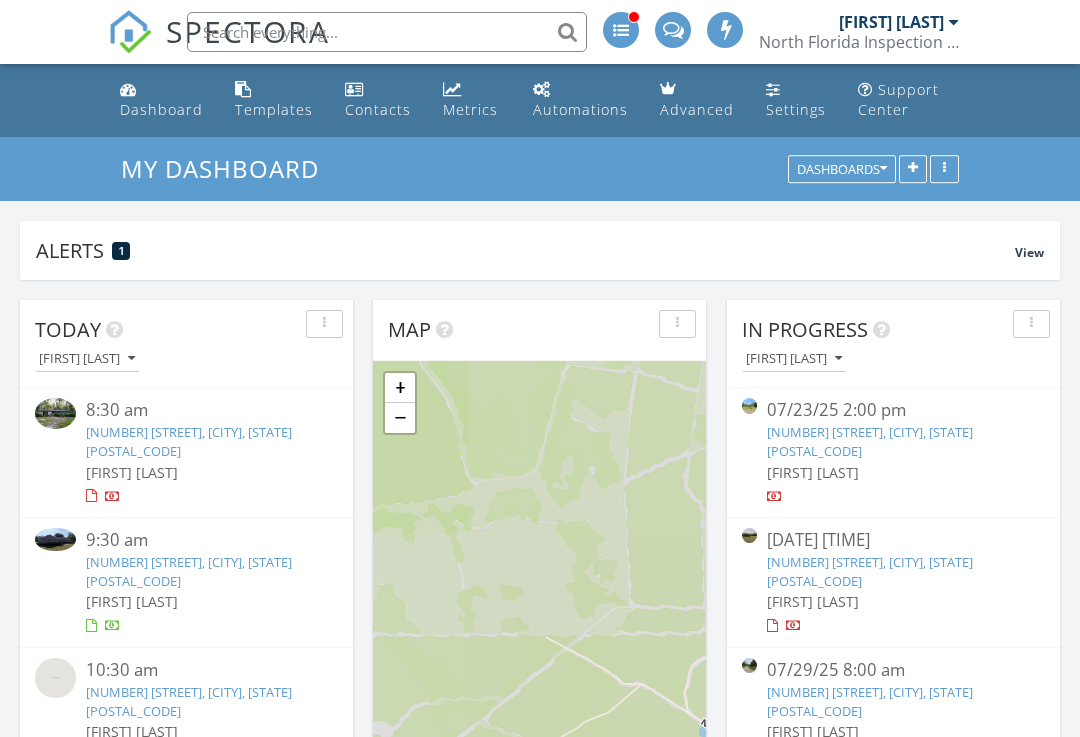 scroll, scrollTop: 0, scrollLeft: 0, axis: both 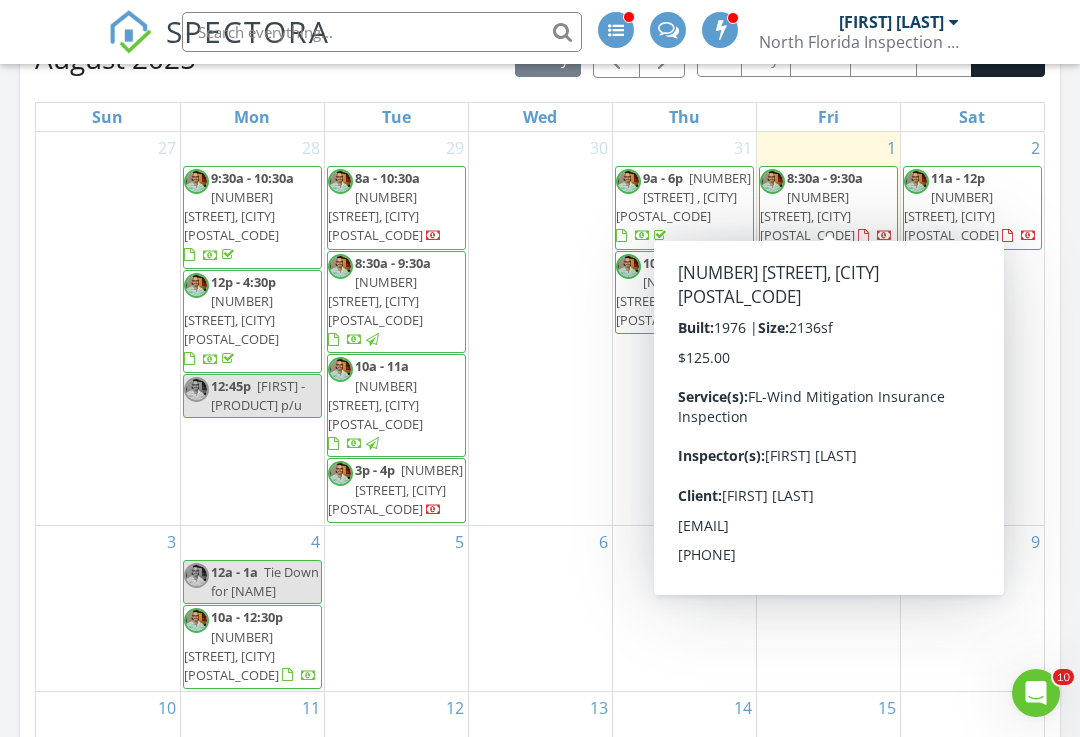 click on "[NUMBER] [STREET], [CITY] [POSTAL_CODE]" at bounding box center [807, 216] 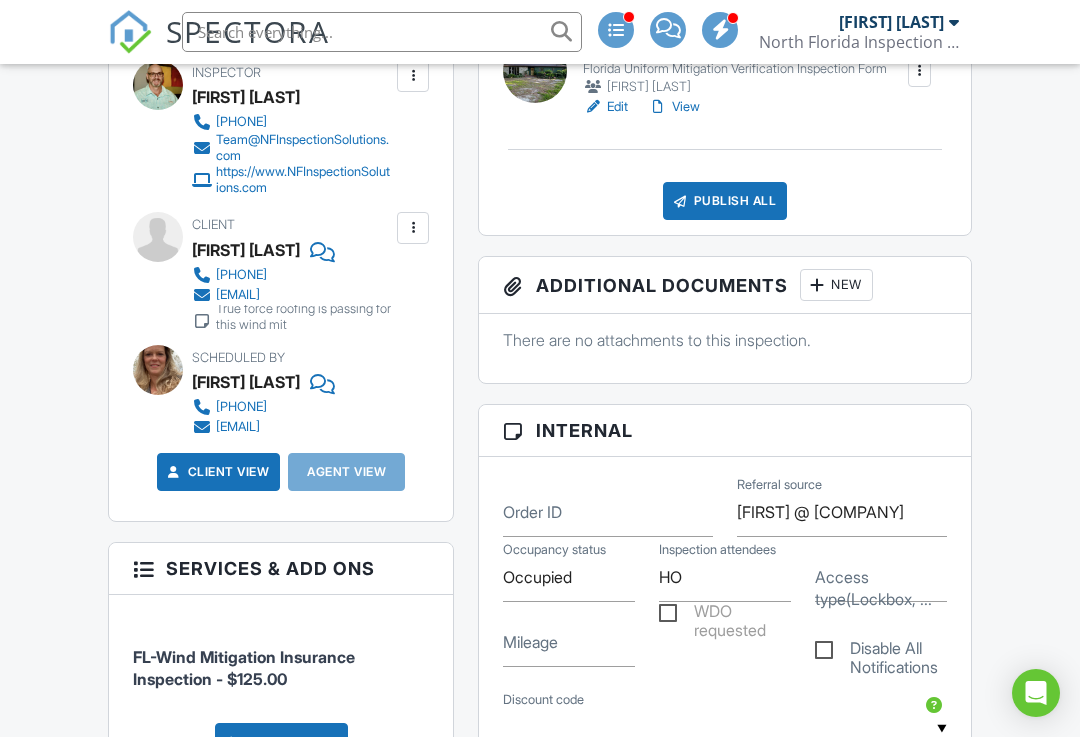 scroll, scrollTop: 0, scrollLeft: 0, axis: both 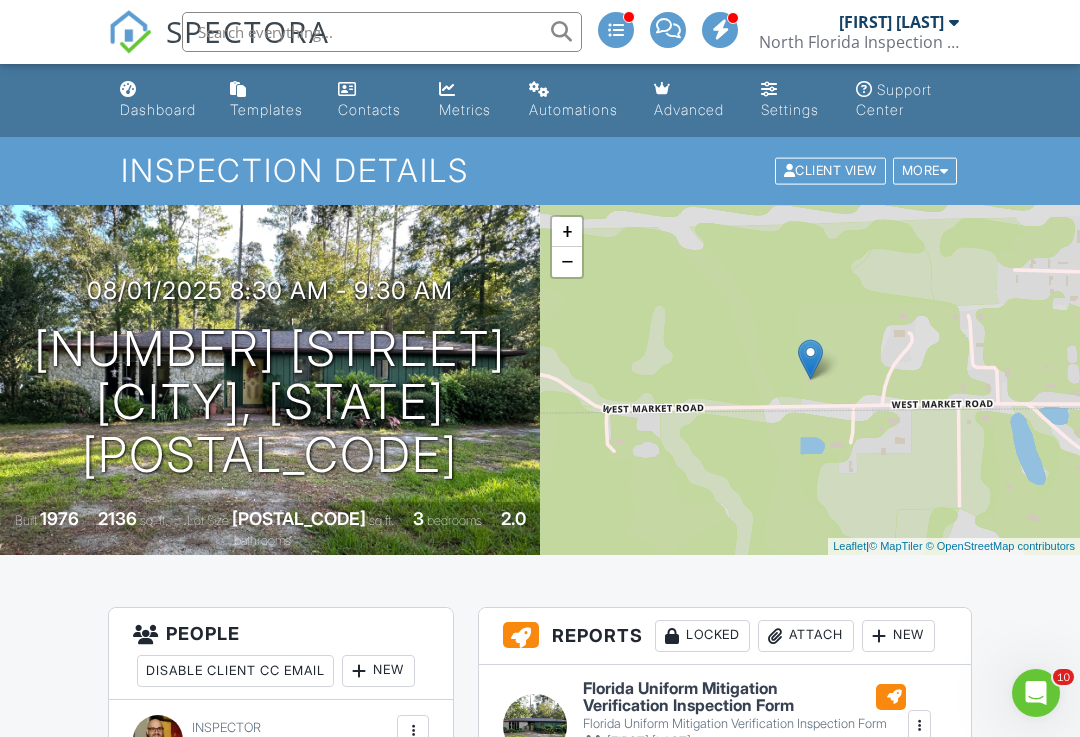 click on "Dashboard" at bounding box center (158, 109) 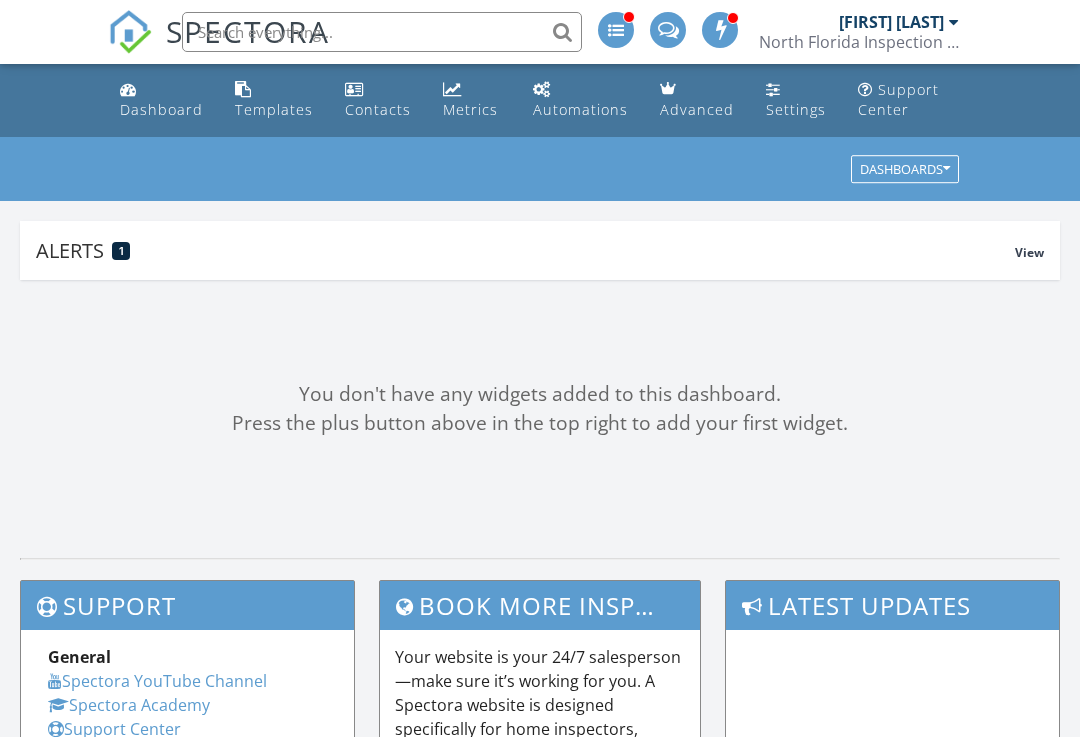 scroll, scrollTop: 0, scrollLeft: 0, axis: both 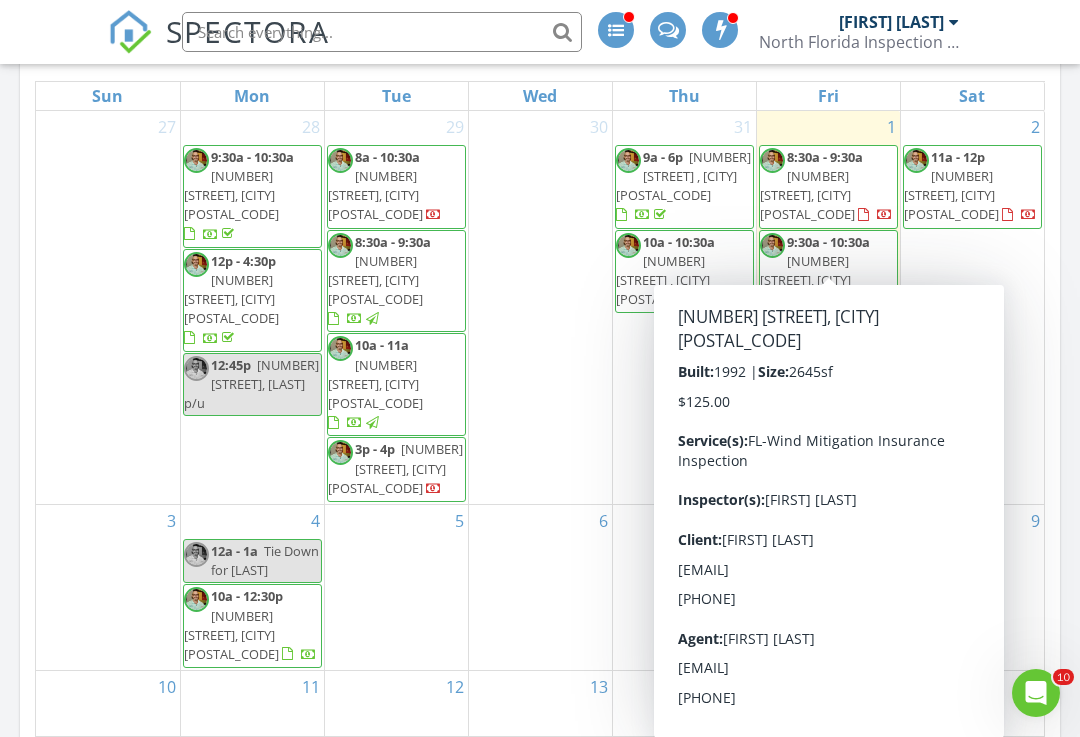 click on "[NUMBER] [STREET], [CITY] [POSTAL_CODE]" at bounding box center [807, 280] 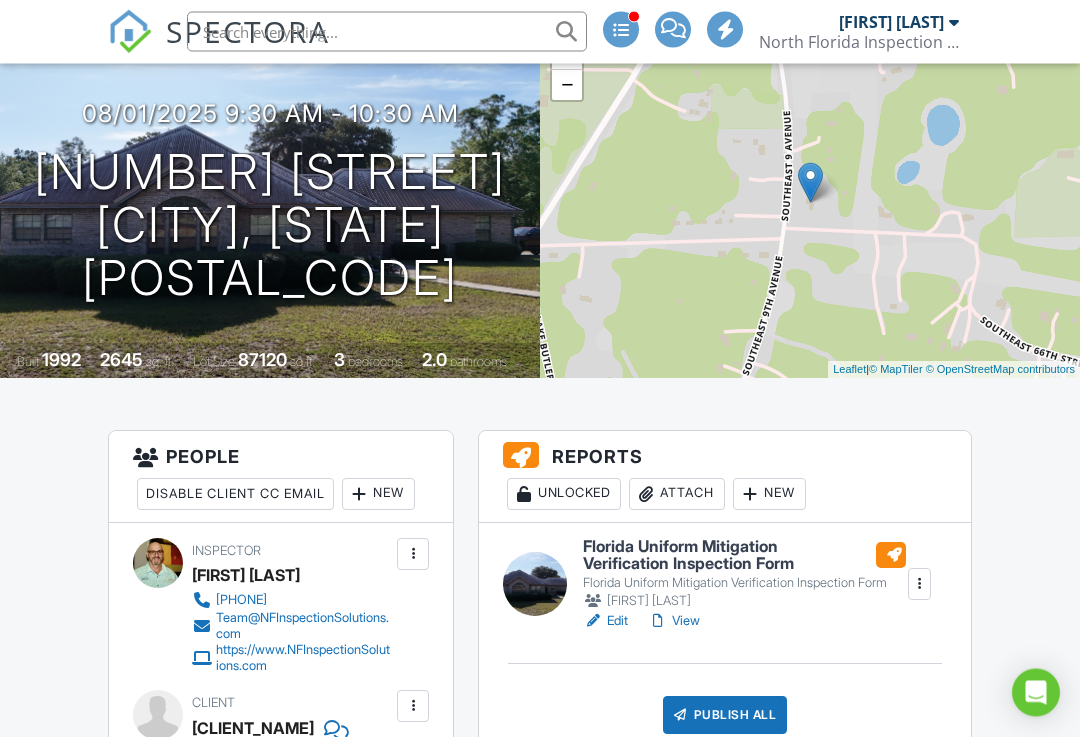 scroll, scrollTop: 228, scrollLeft: 0, axis: vertical 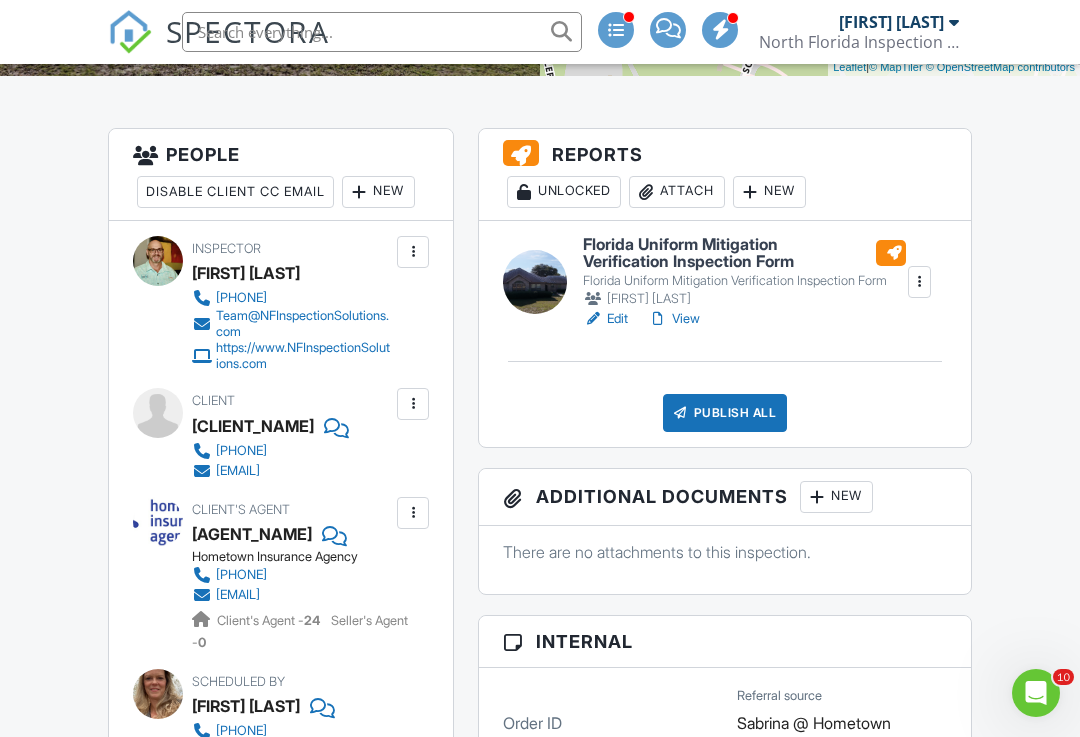 click at bounding box center [359, 192] 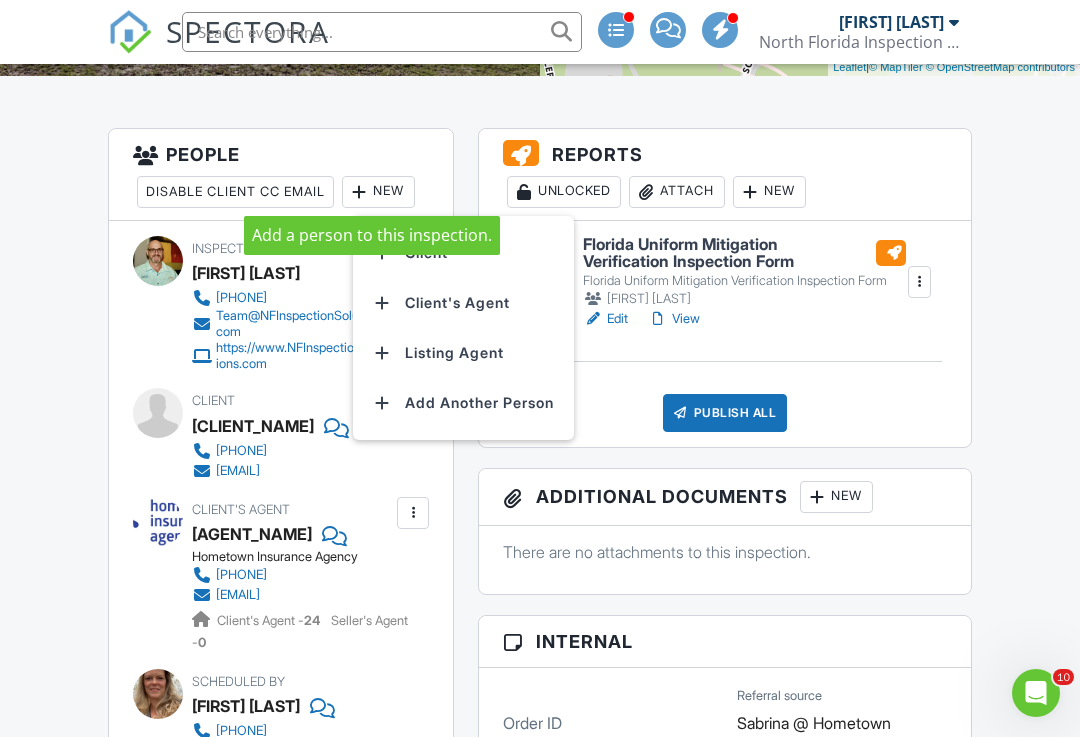 click on "Dashboard
Templates
Contacts
Metrics
Automations
Advanced
Settings
Support Center
Inspection Details
Client View
More
Property Details
Reschedule
Reorder / Copy
Share
Cancel
Delete
Print Order
Convert to V9
View Change Log
08/01/2025  9:30 am
- 10:30 am
6889 SE 9th Ave
Starke, FL 32091
Built
1992
2645
sq. ft.
Lot Size
87120
sq.ft.
3
bedrooms
2.0
bathrooms
+ − Leaflet  |  © MapTiler   © OpenStreetMap contributors
All emails and texts are disabled for this inspection!
Turn on emails and texts
Reports
Unlocked
Attach
New
Florida Uniform Mitigation Verification Inspection Form
Troy Pittman
Edit
View" at bounding box center [540, 1383] 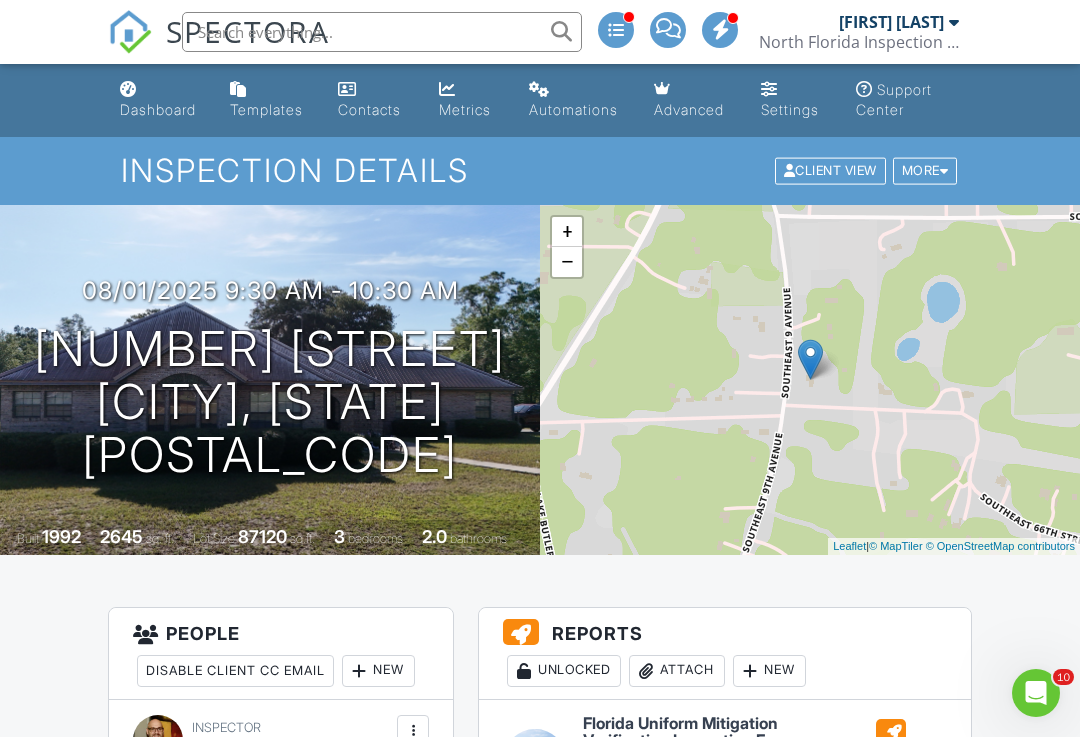 scroll, scrollTop: 265, scrollLeft: 0, axis: vertical 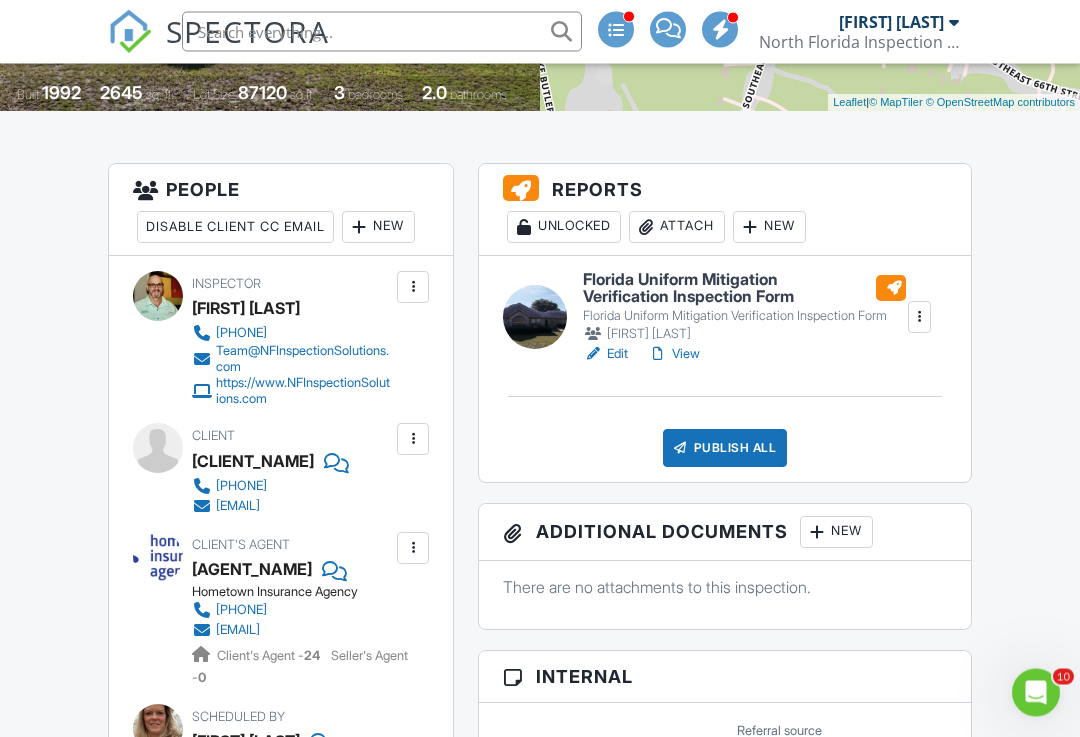 click on "New" at bounding box center (378, 228) 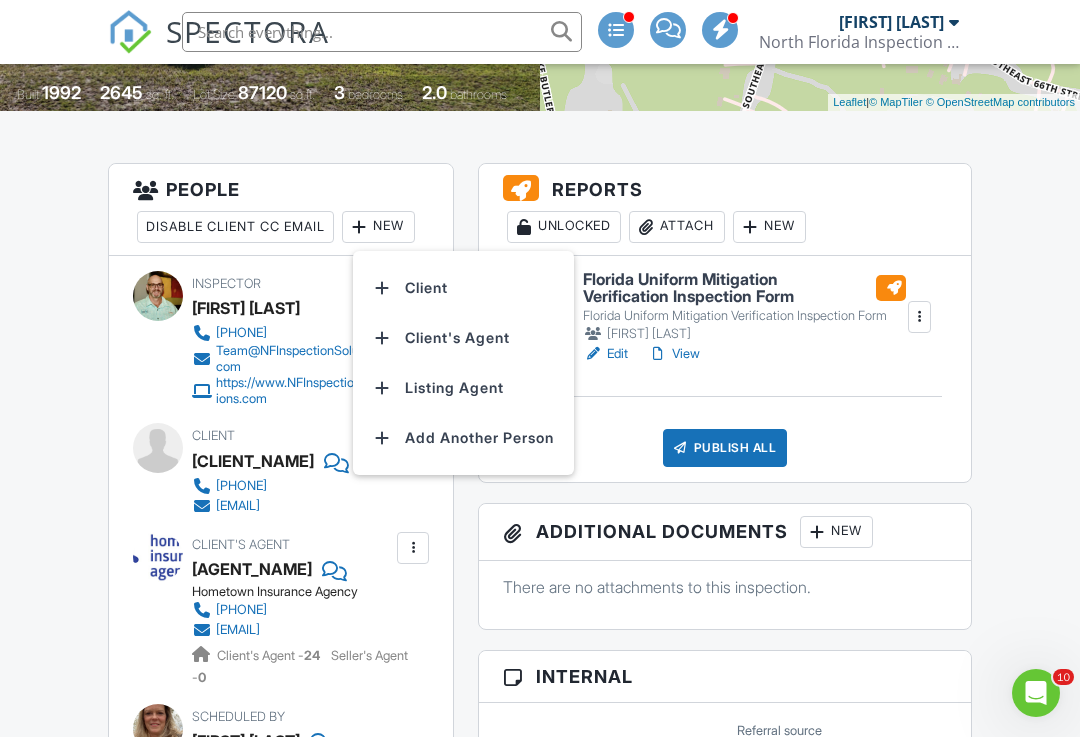 click on "Client's Agent" at bounding box center [463, 338] 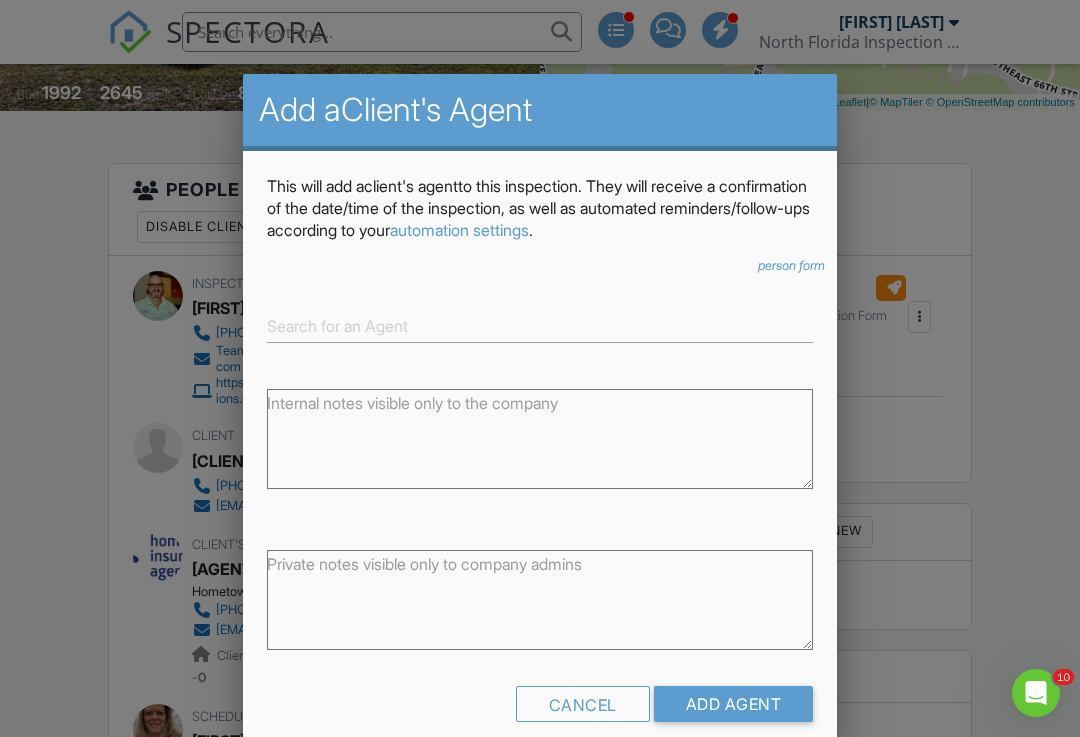 click on "Add Agent" at bounding box center [734, 704] 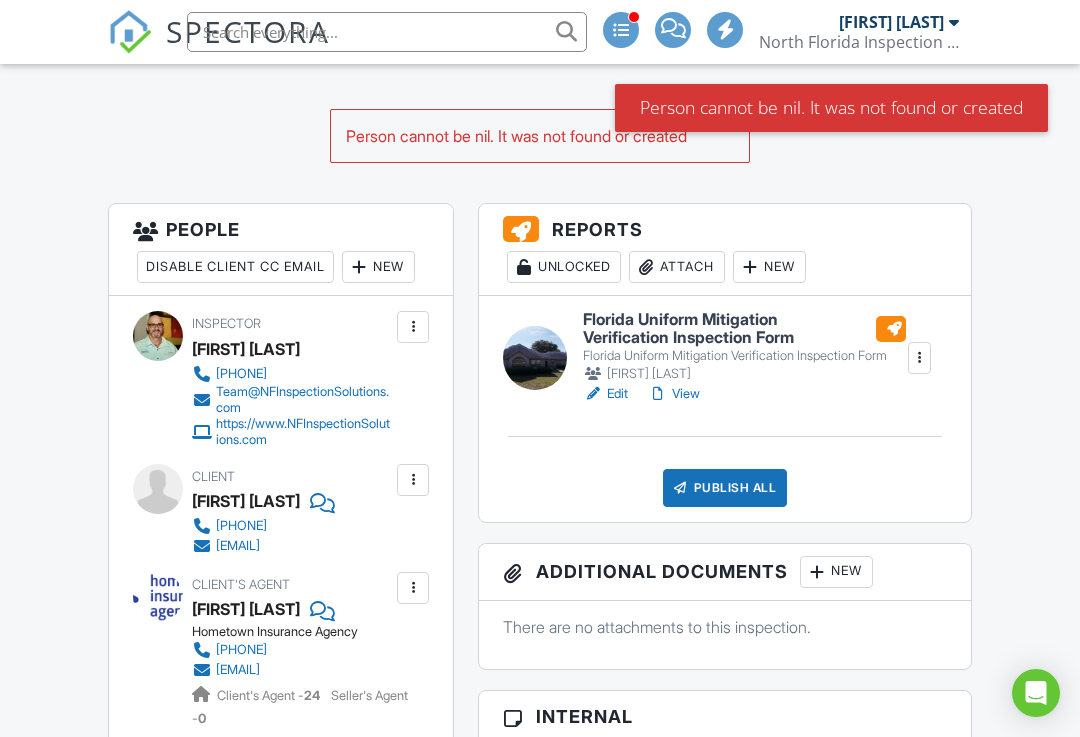 scroll, scrollTop: 576, scrollLeft: 0, axis: vertical 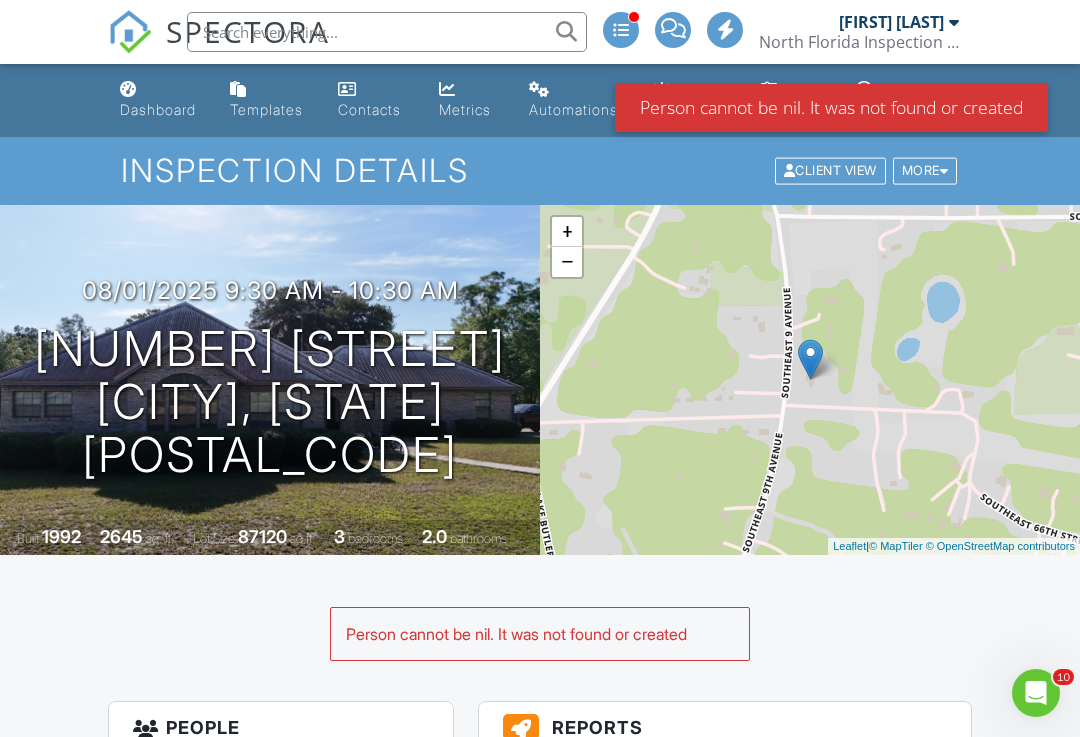 click on "Contacts" at bounding box center (369, 109) 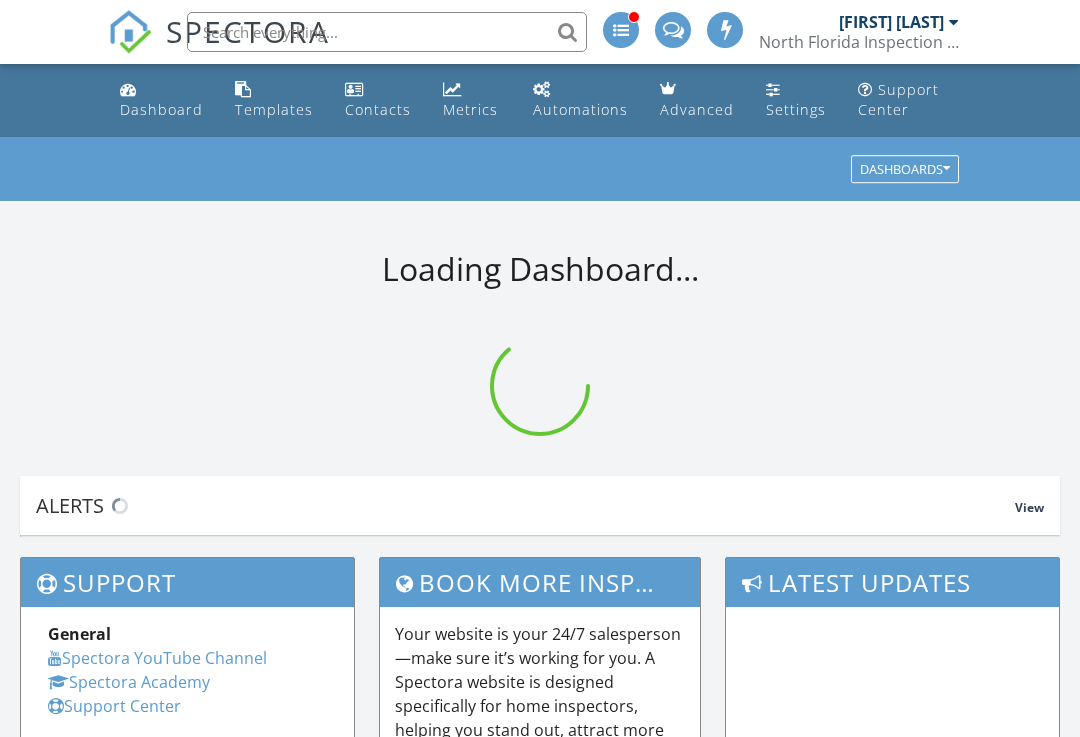 scroll, scrollTop: 0, scrollLeft: 0, axis: both 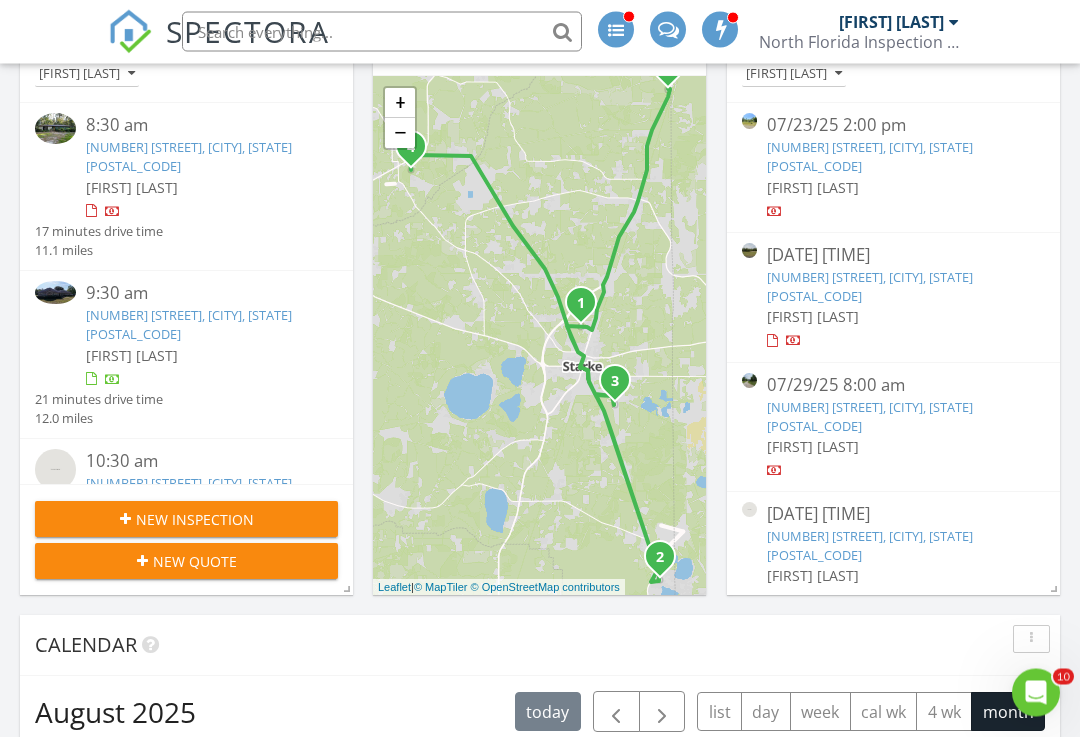 click on "6889 SE 9th Ave, Starke, FL 32091" at bounding box center (189, 325) 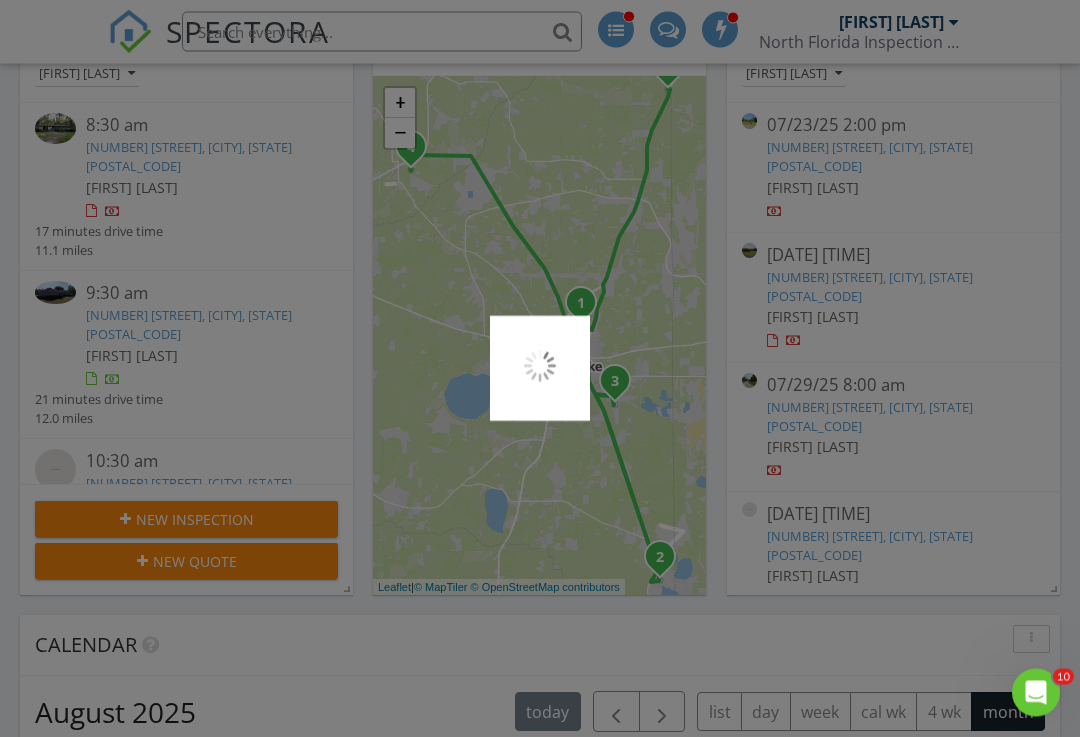 scroll, scrollTop: 285, scrollLeft: 0, axis: vertical 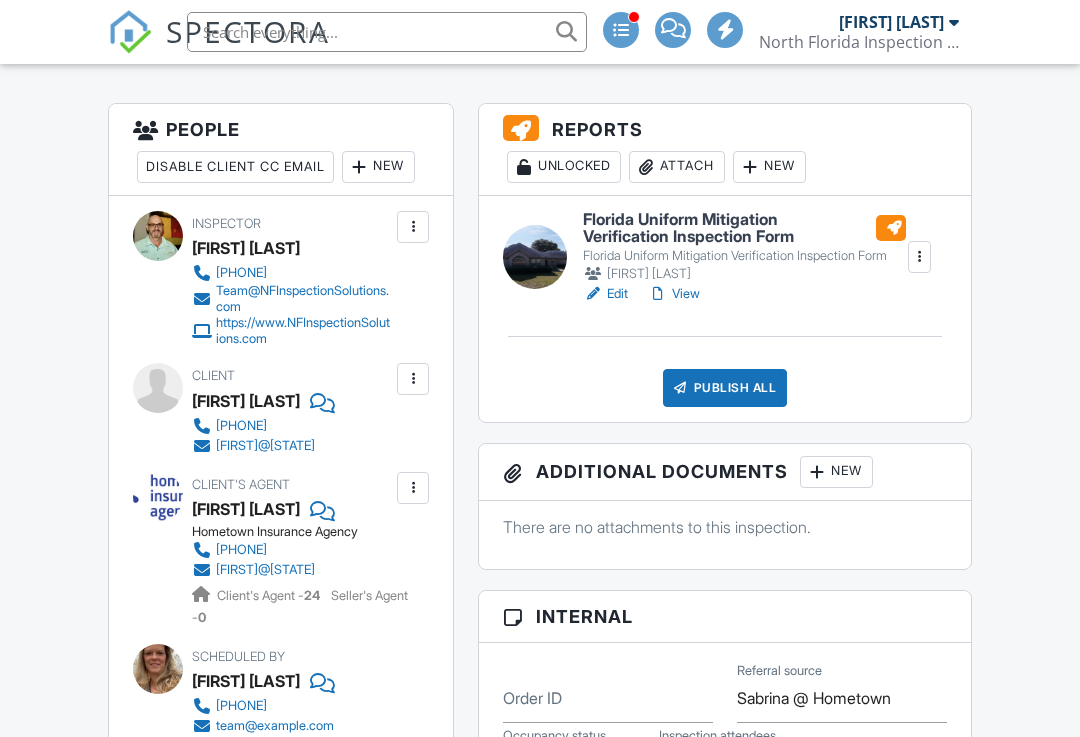 click on "New" at bounding box center [378, 167] 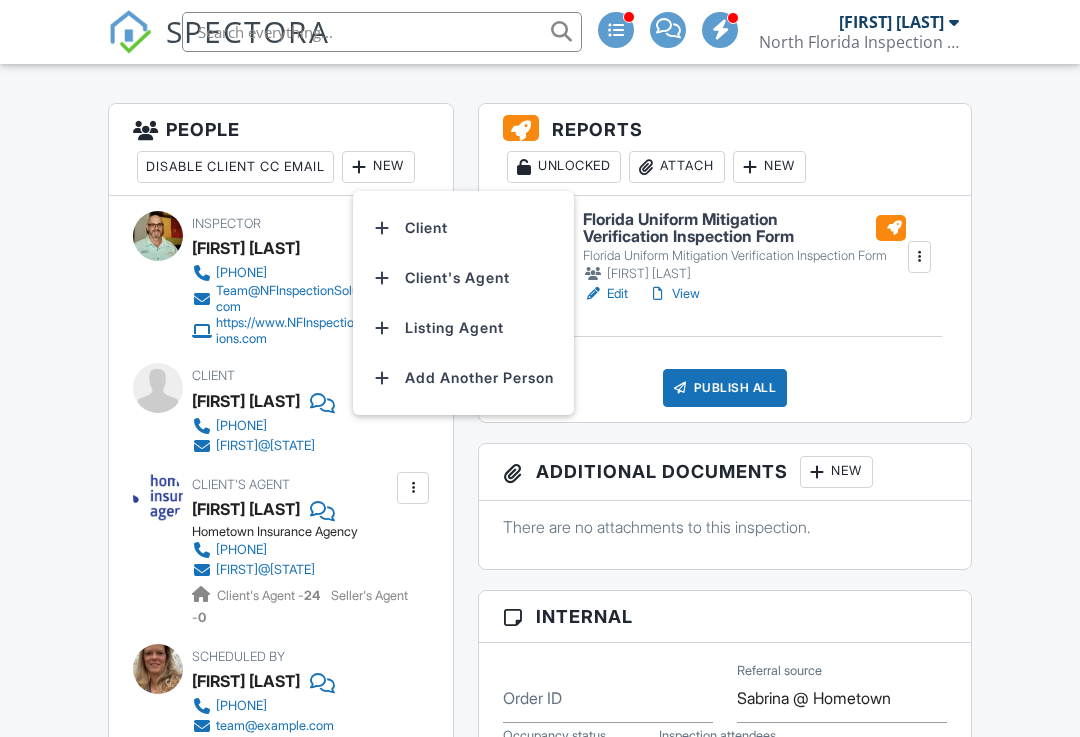 click on "Client's Agent" at bounding box center [463, 278] 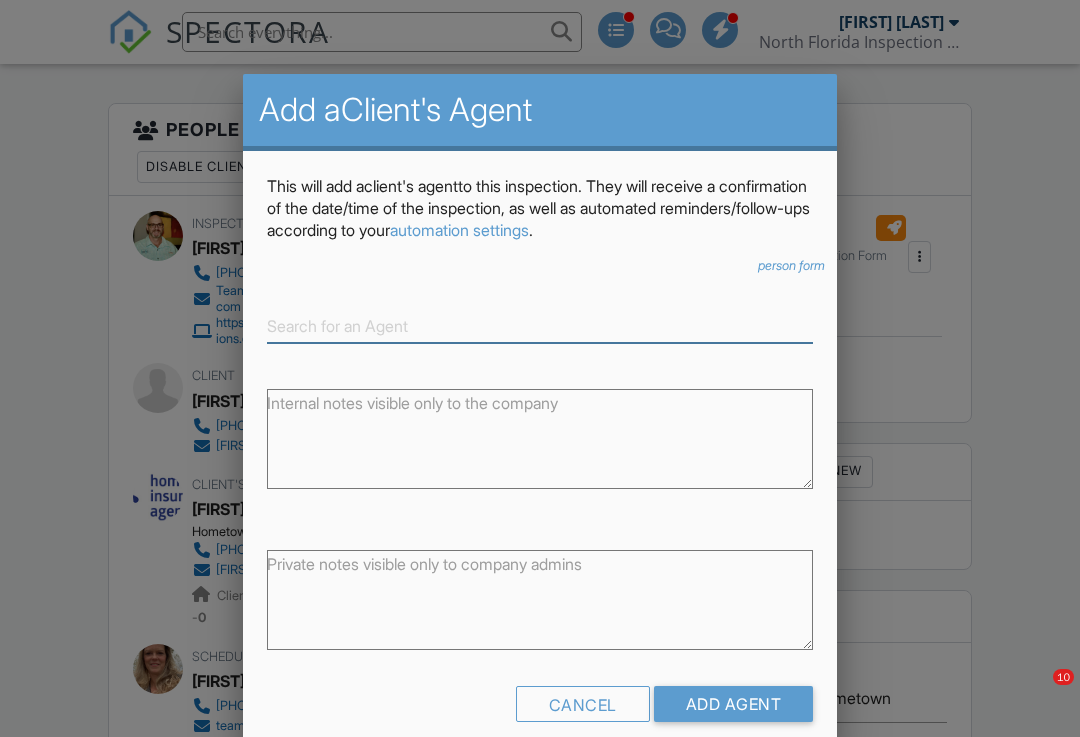click at bounding box center (540, 326) 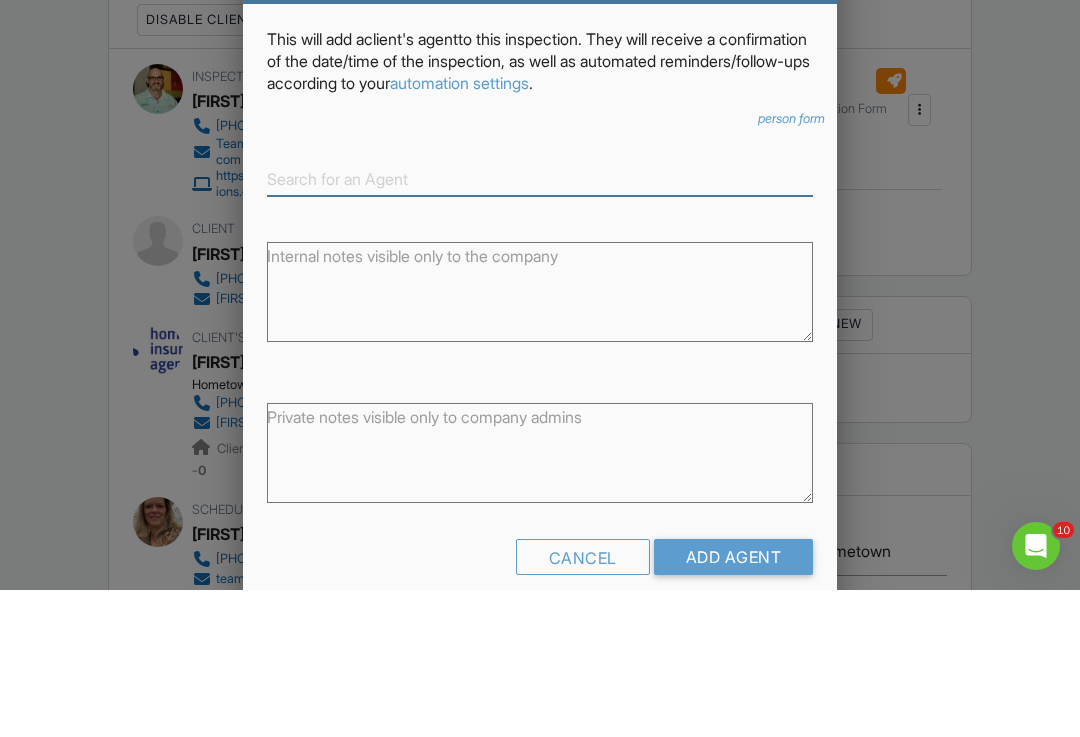 scroll, scrollTop: 0, scrollLeft: 0, axis: both 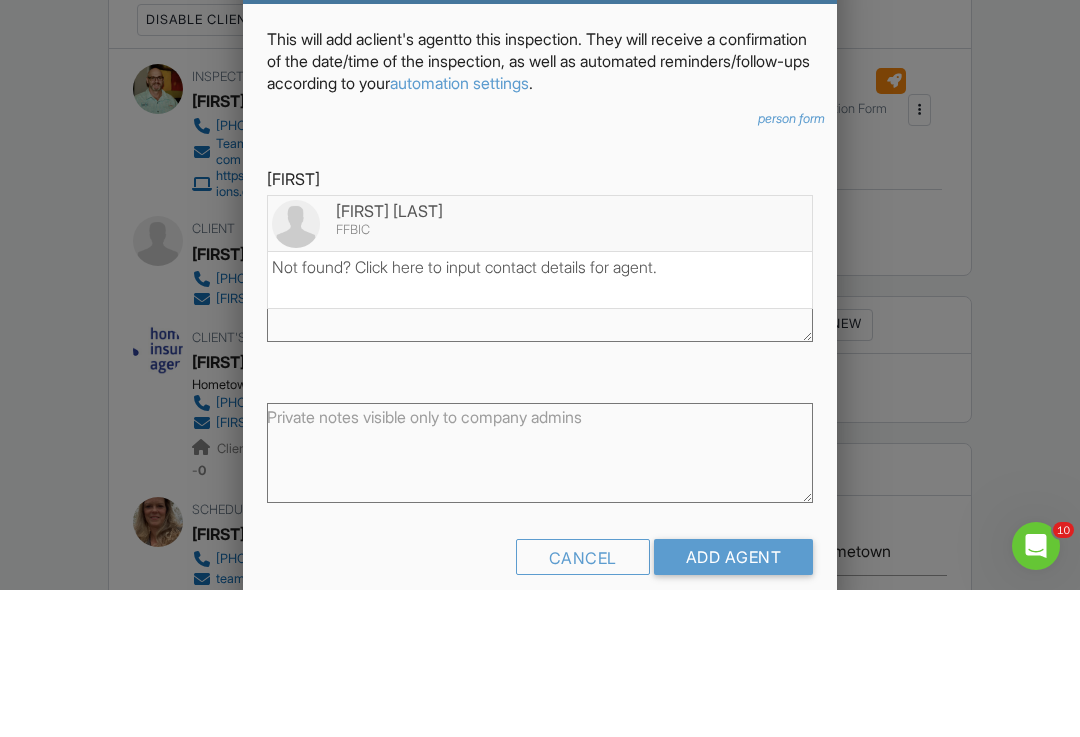 click on "[FIRST] [LAST]" at bounding box center (540, 358) 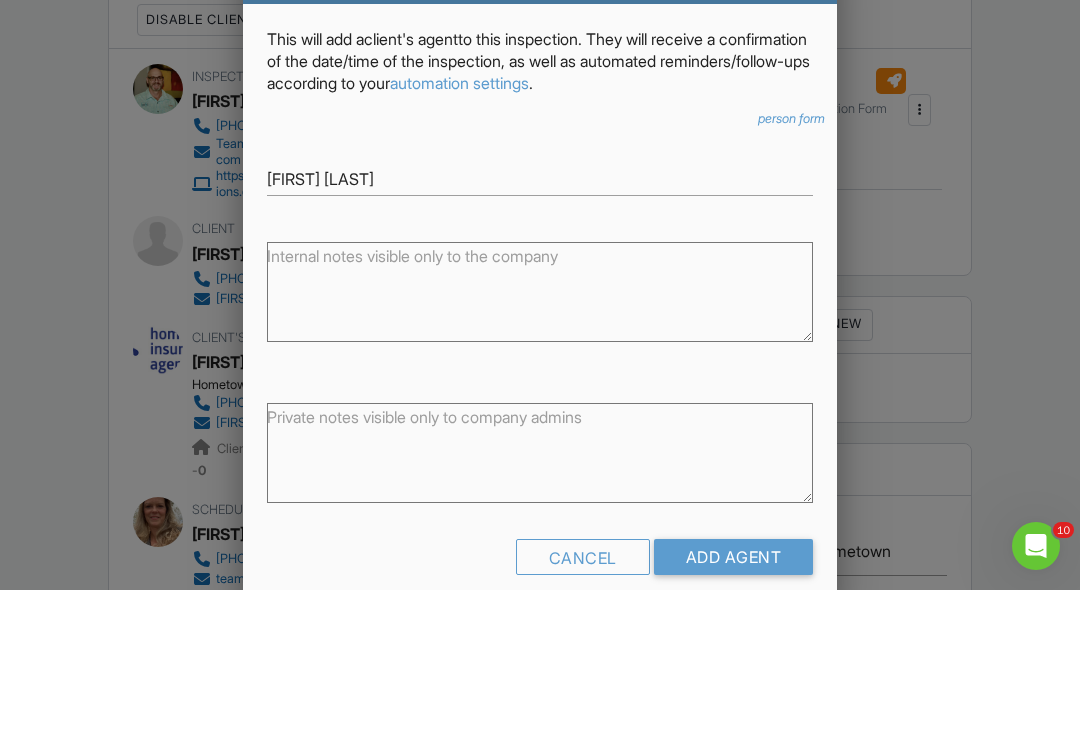 scroll, scrollTop: 651, scrollLeft: 0, axis: vertical 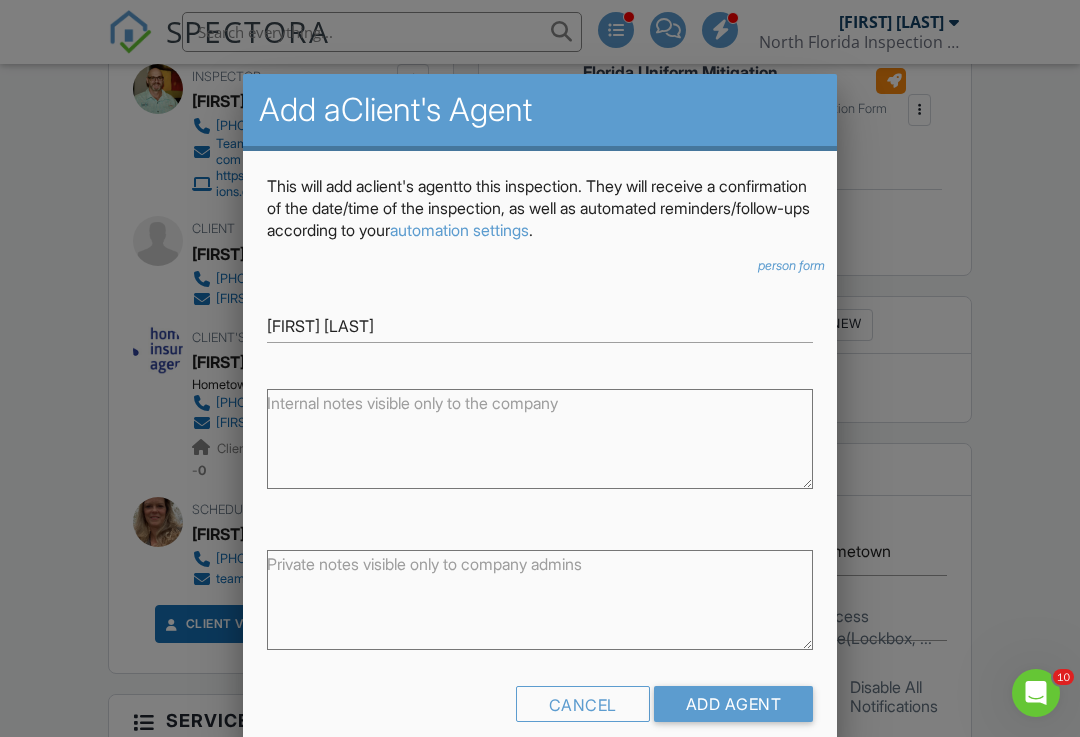 click on "Add Agent" at bounding box center [734, 704] 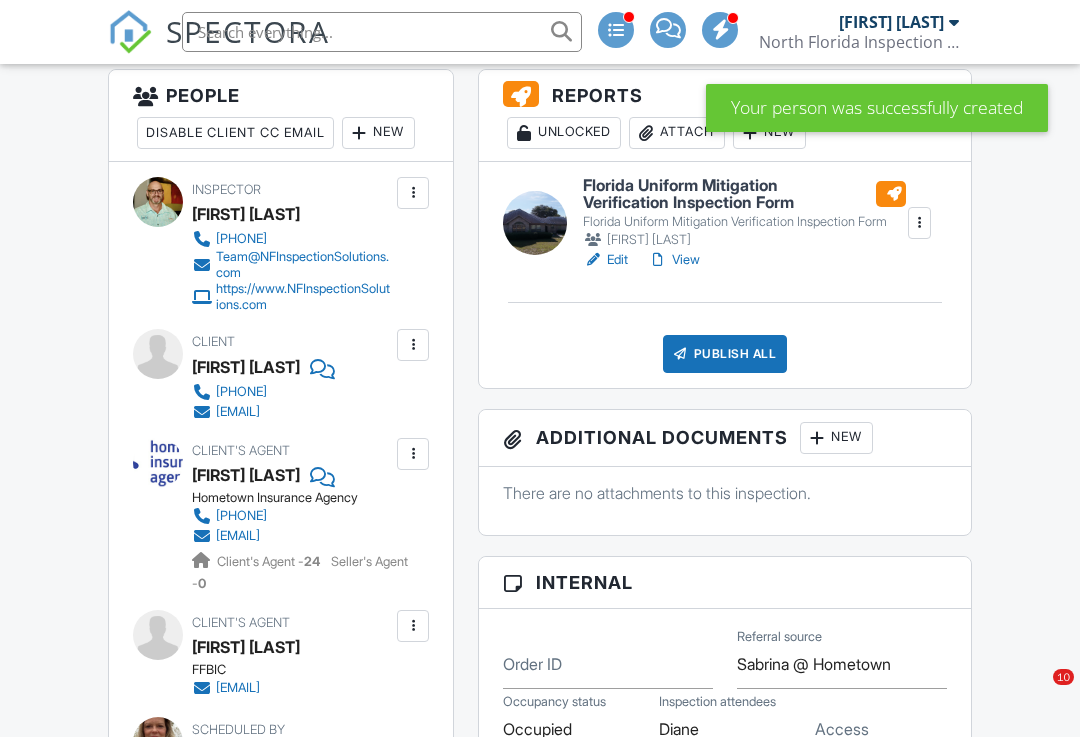 scroll, scrollTop: 540, scrollLeft: 0, axis: vertical 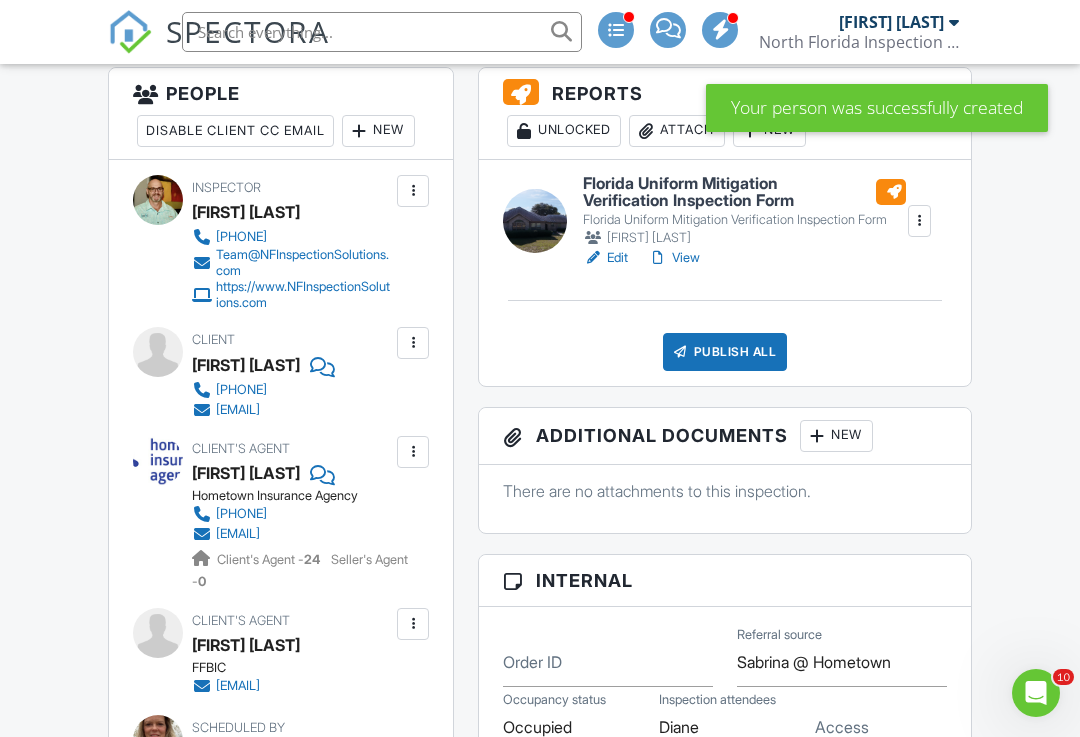 click on "Publish All" at bounding box center [725, 352] 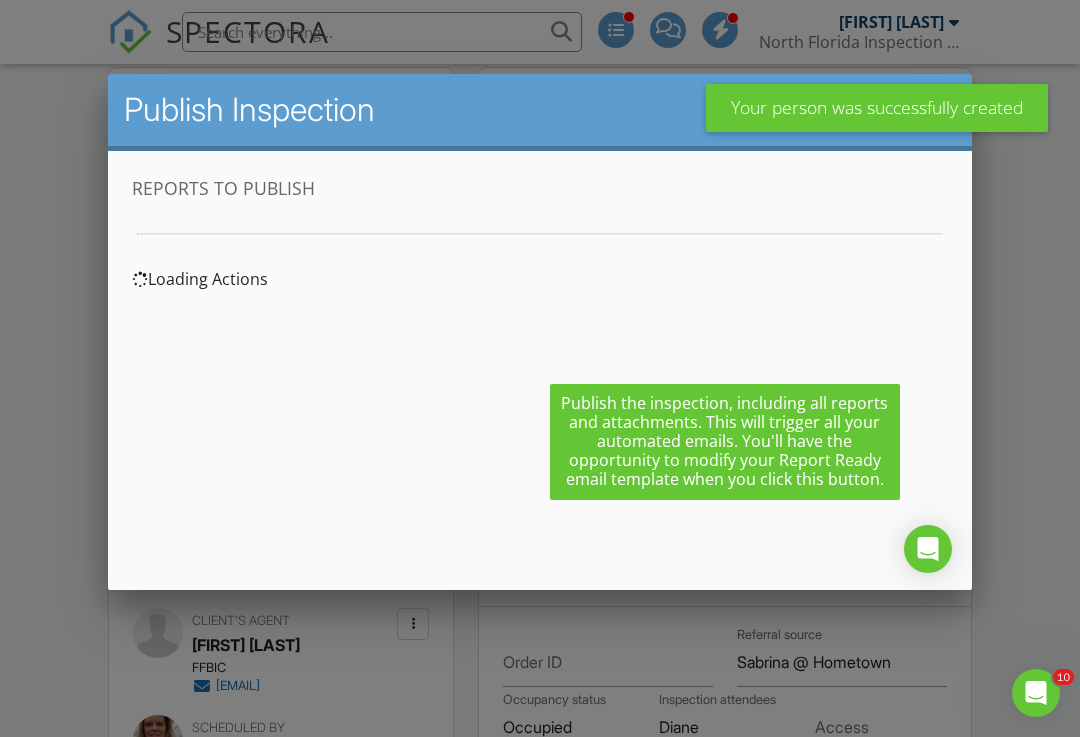 scroll, scrollTop: 0, scrollLeft: 0, axis: both 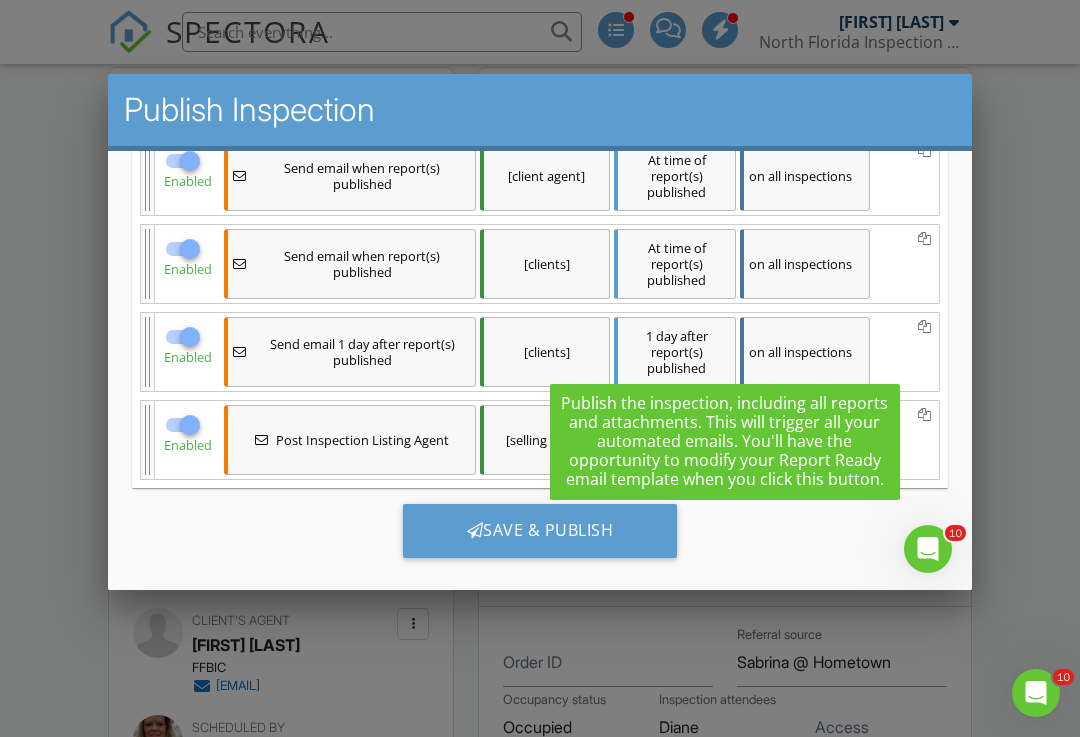 click on "Save & Publish" at bounding box center [540, 530] 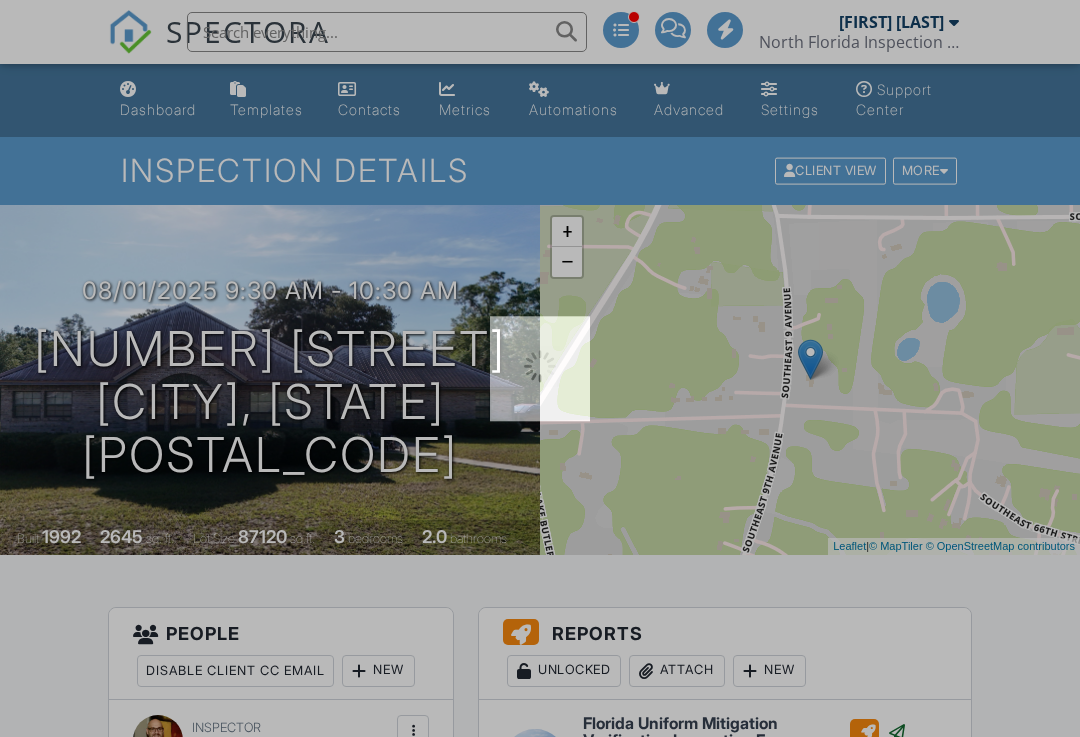 scroll, scrollTop: 0, scrollLeft: 0, axis: both 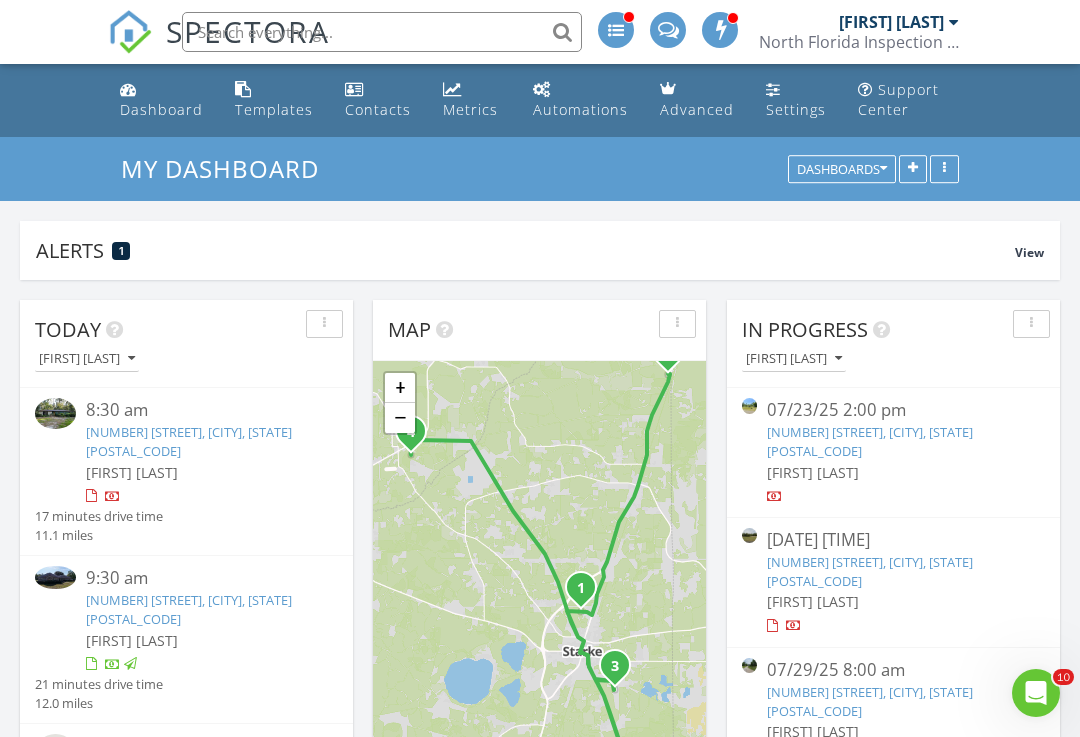 click on "8:30 am" at bounding box center [199, 410] 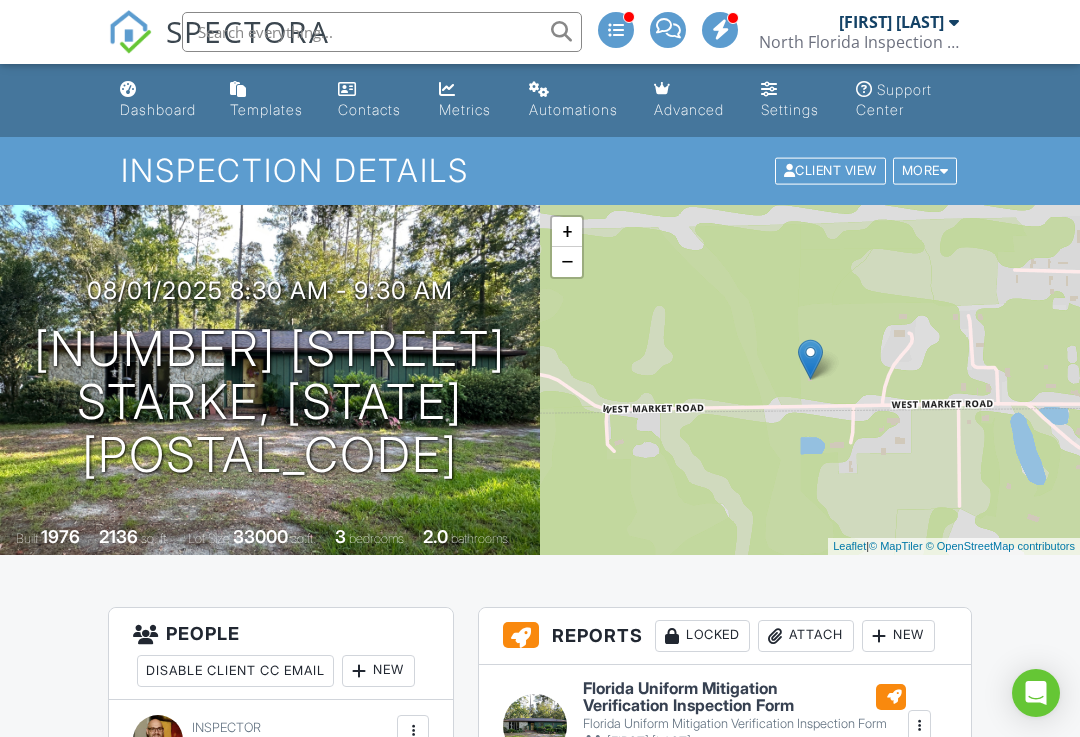 scroll, scrollTop: 535, scrollLeft: 0, axis: vertical 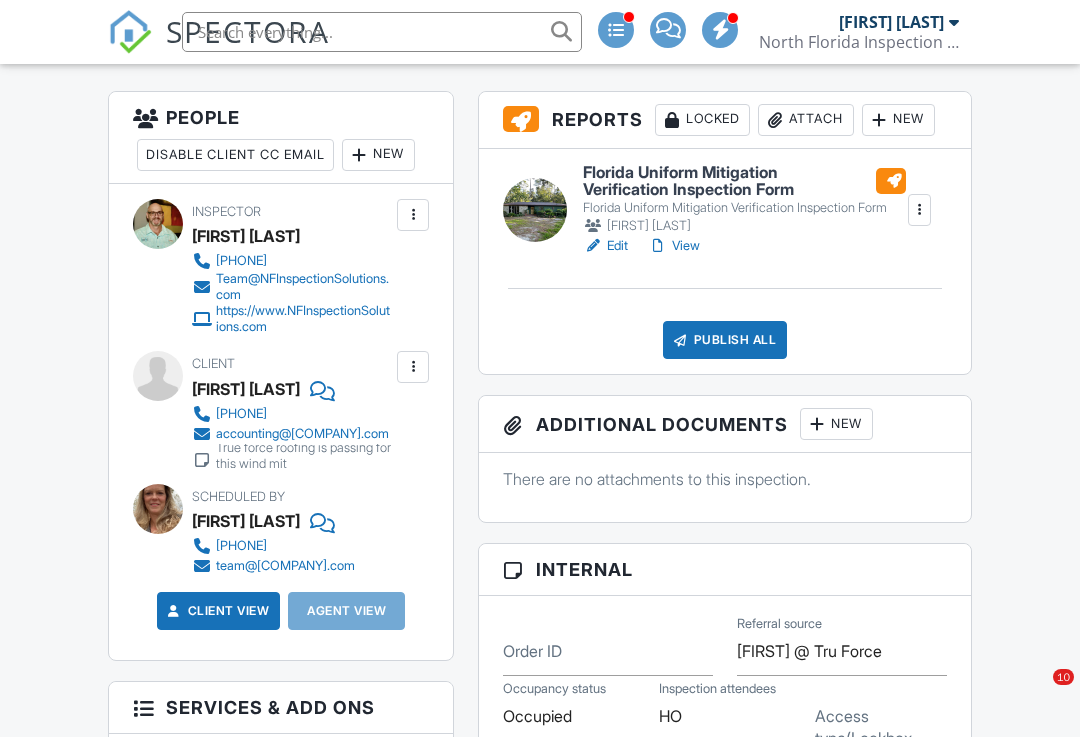 click at bounding box center (359, 155) 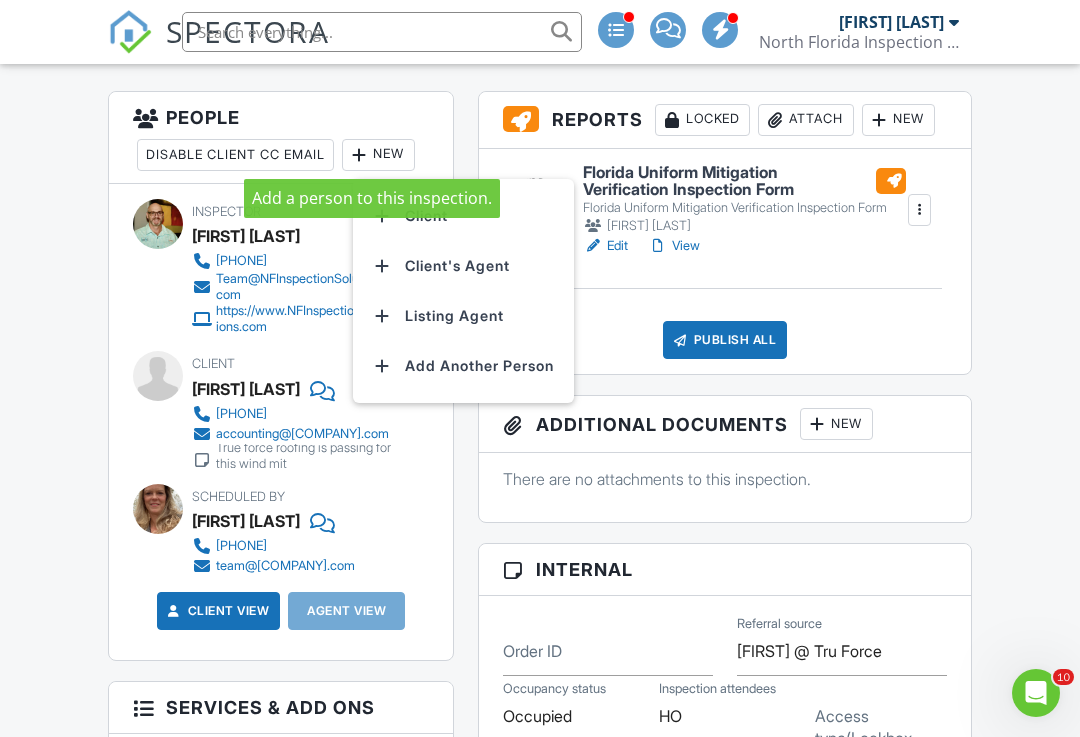 scroll, scrollTop: 0, scrollLeft: 0, axis: both 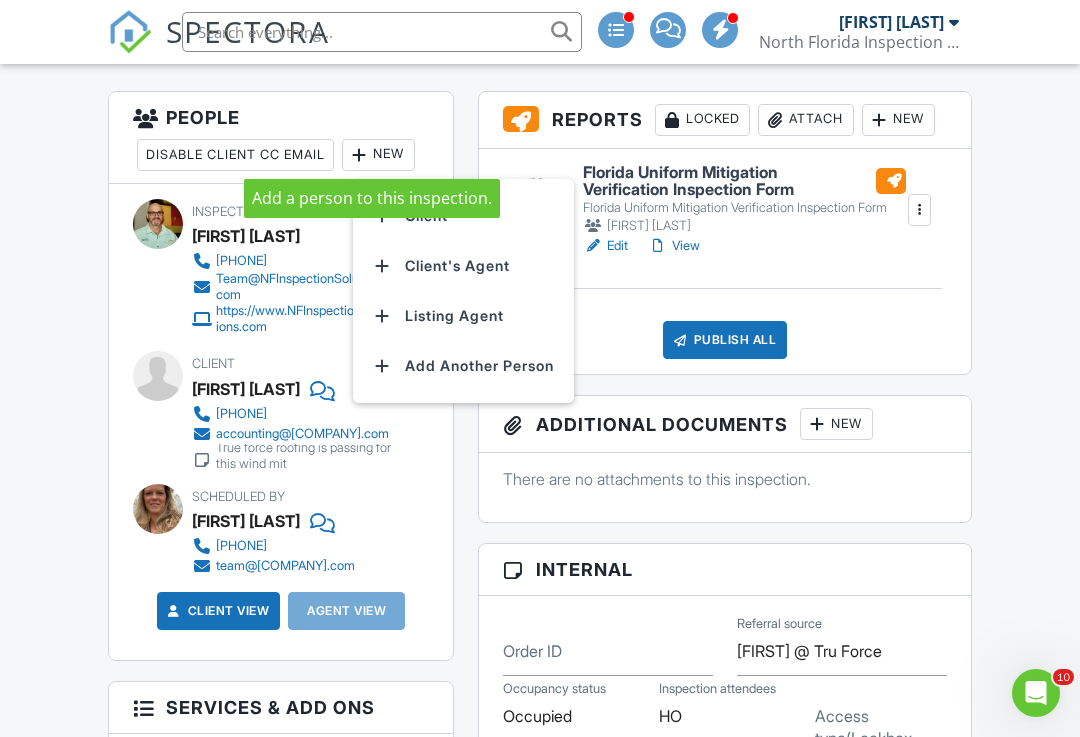 click on "Client's Agent" at bounding box center [463, 266] 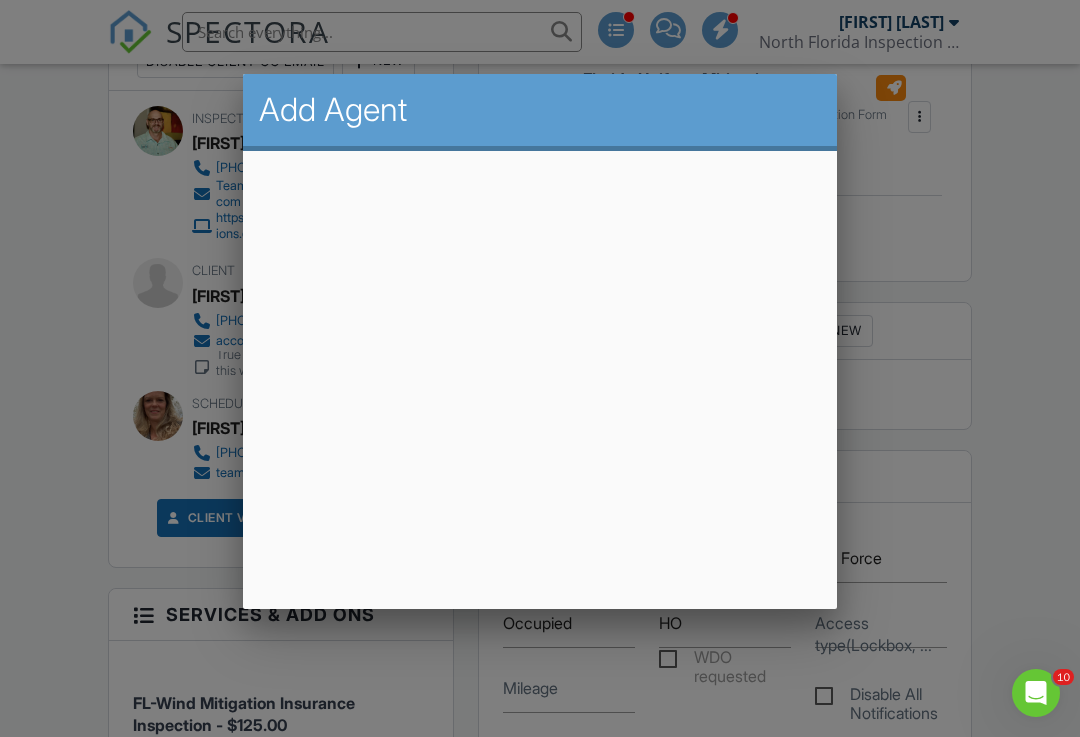 scroll, scrollTop: 608, scrollLeft: 0, axis: vertical 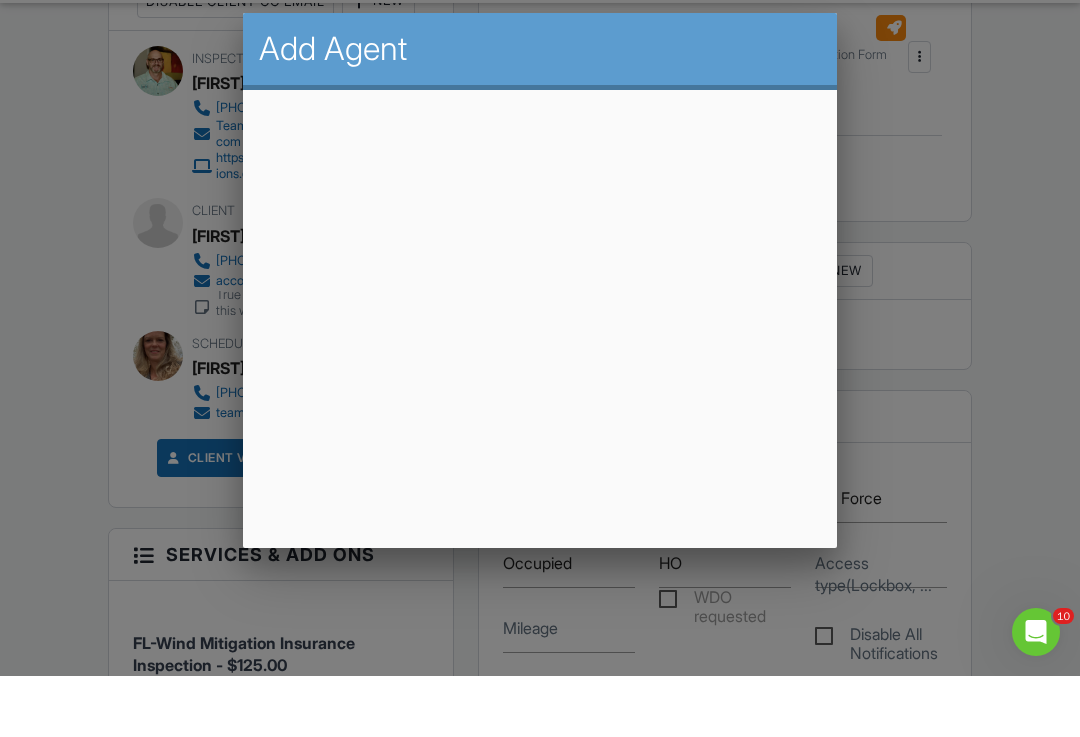 click at bounding box center (540, 360) 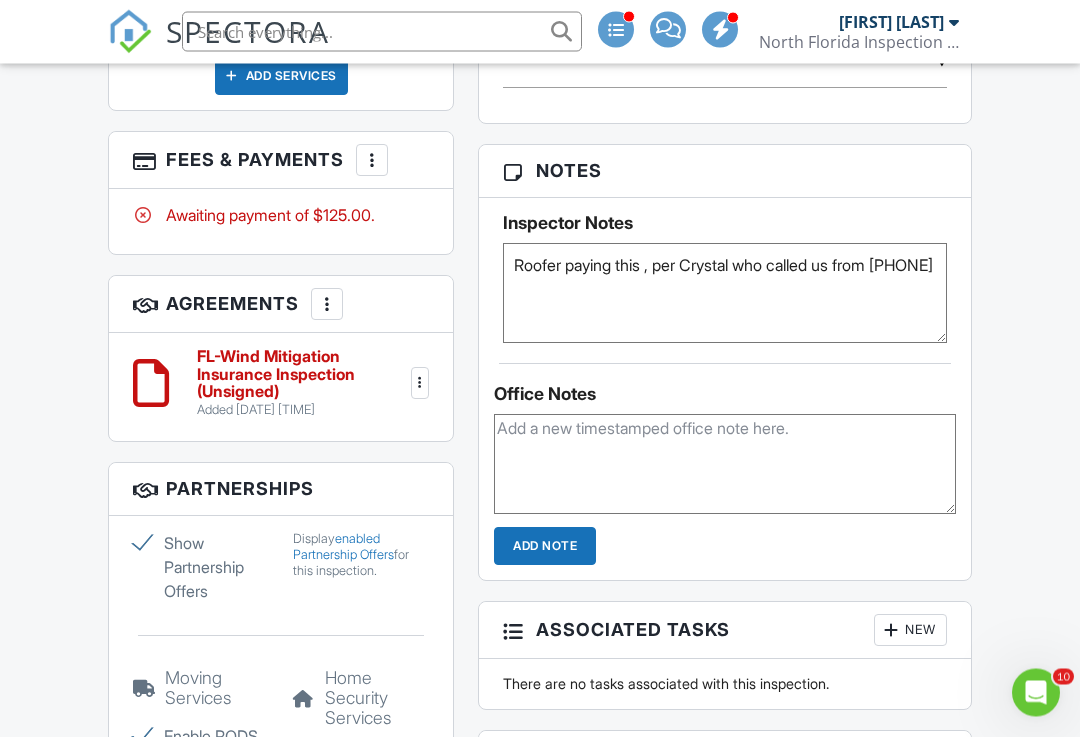 scroll, scrollTop: 1321, scrollLeft: 0, axis: vertical 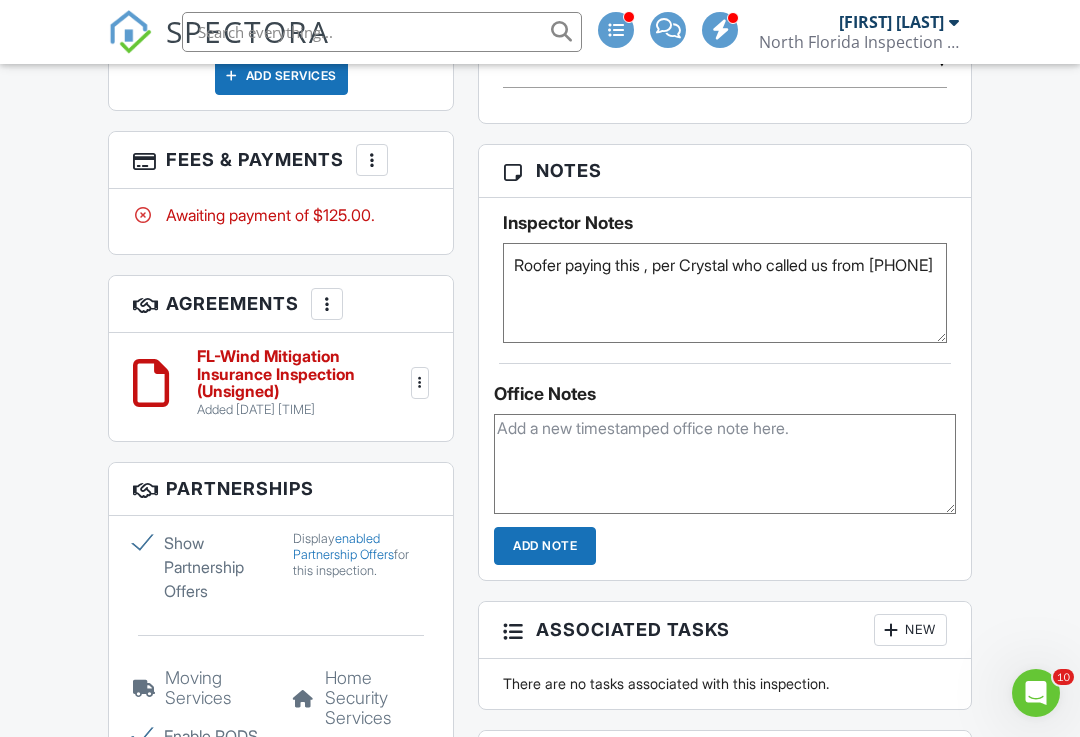 click at bounding box center [725, 464] 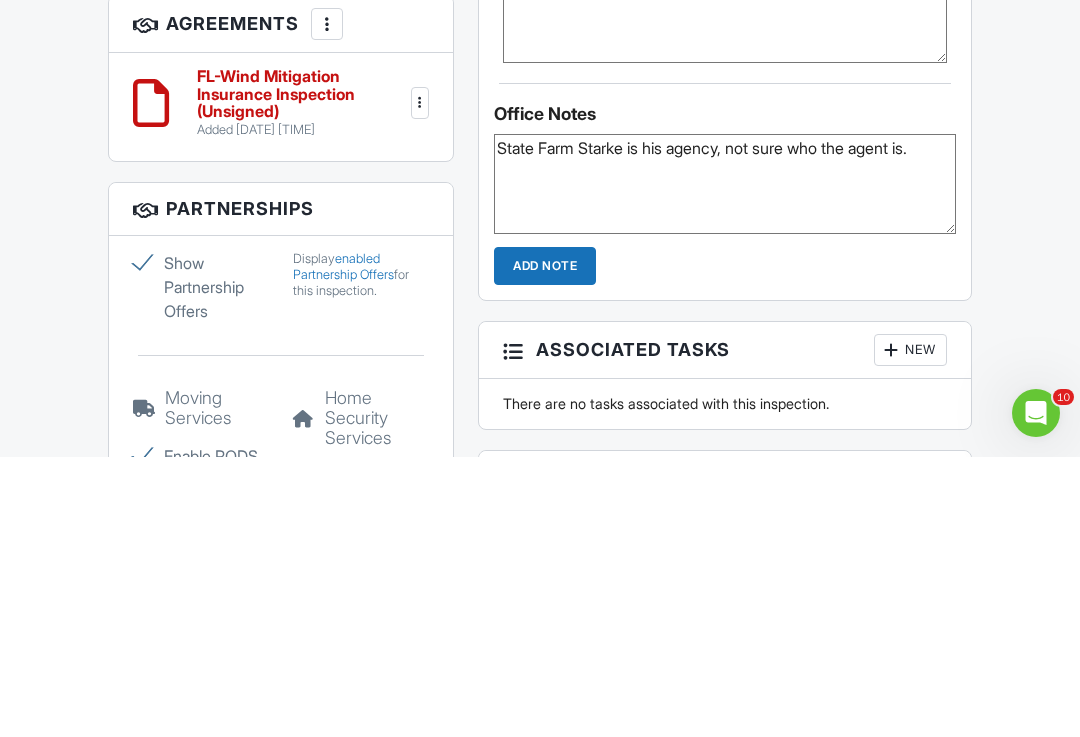 type on "State Farm Starke is his agency, not sure who the agent is." 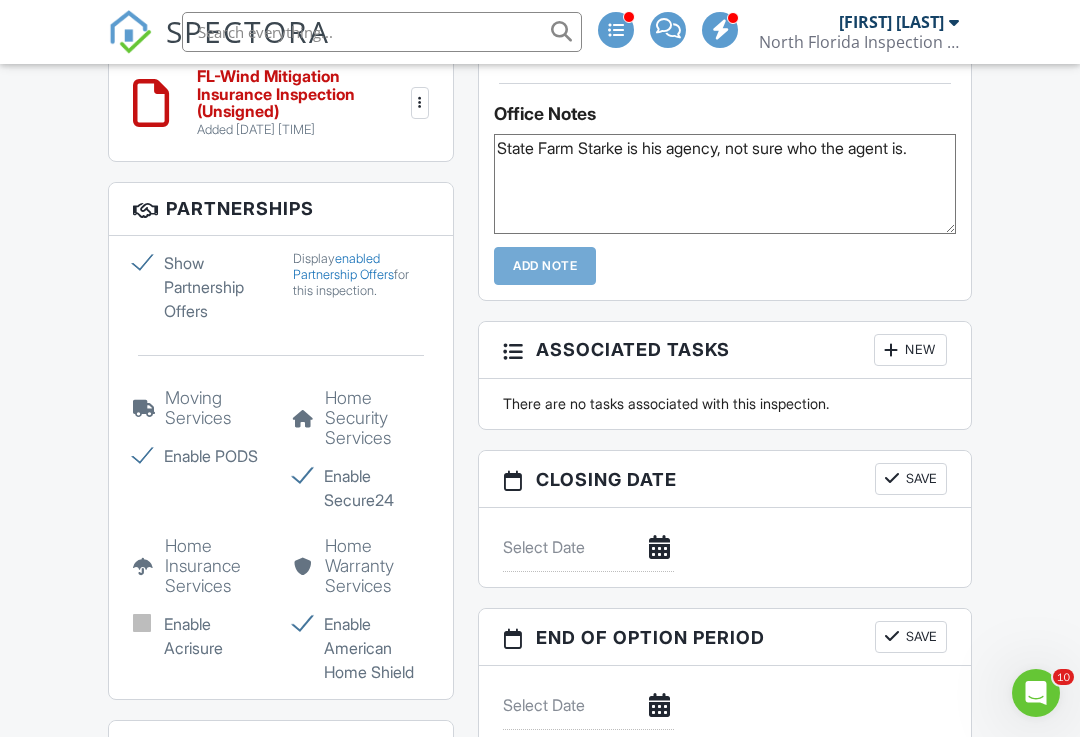 type 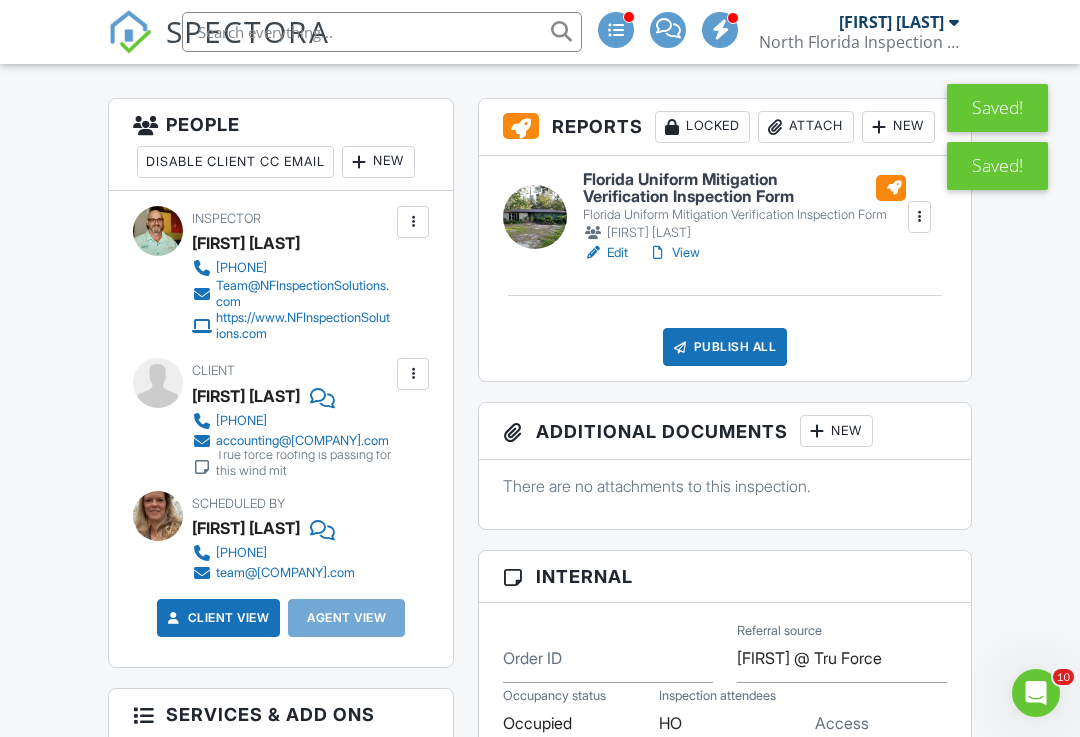 scroll, scrollTop: 508, scrollLeft: 0, axis: vertical 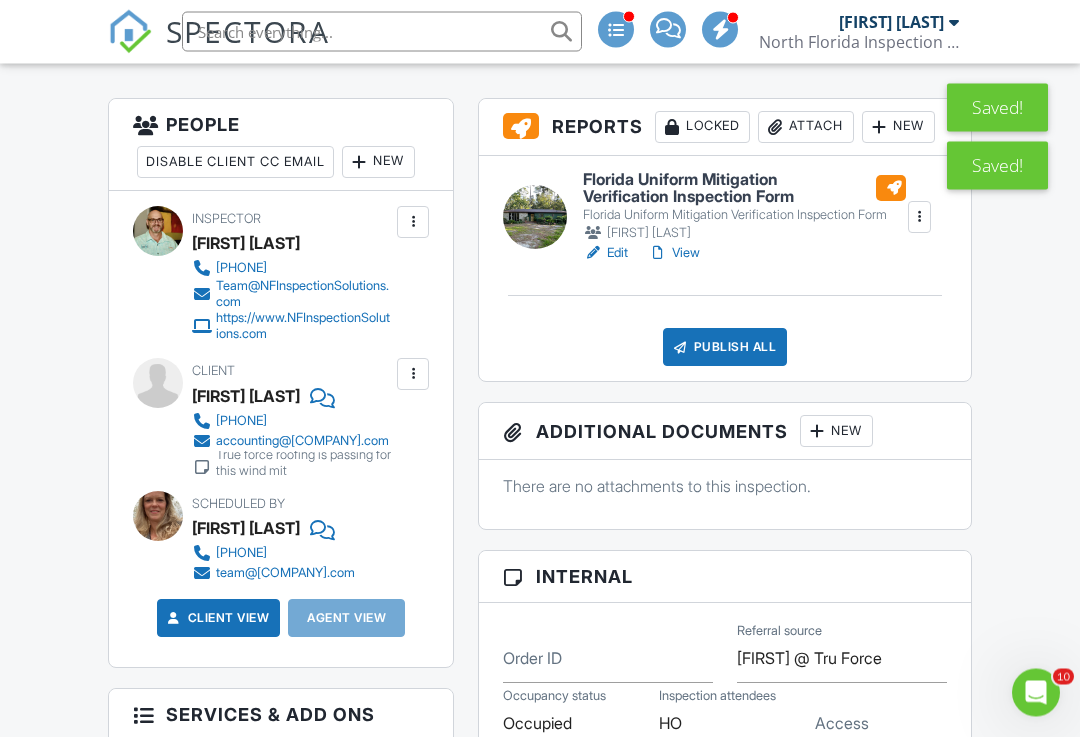 click on "Publish All" at bounding box center (725, 348) 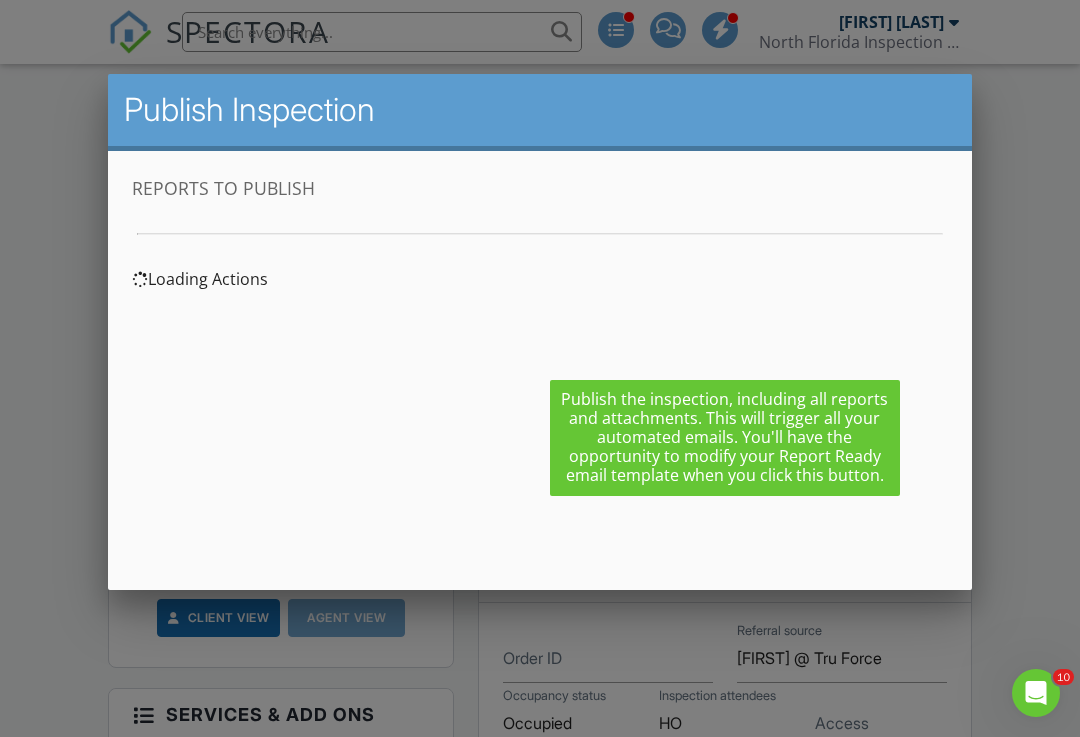 scroll, scrollTop: 0, scrollLeft: 0, axis: both 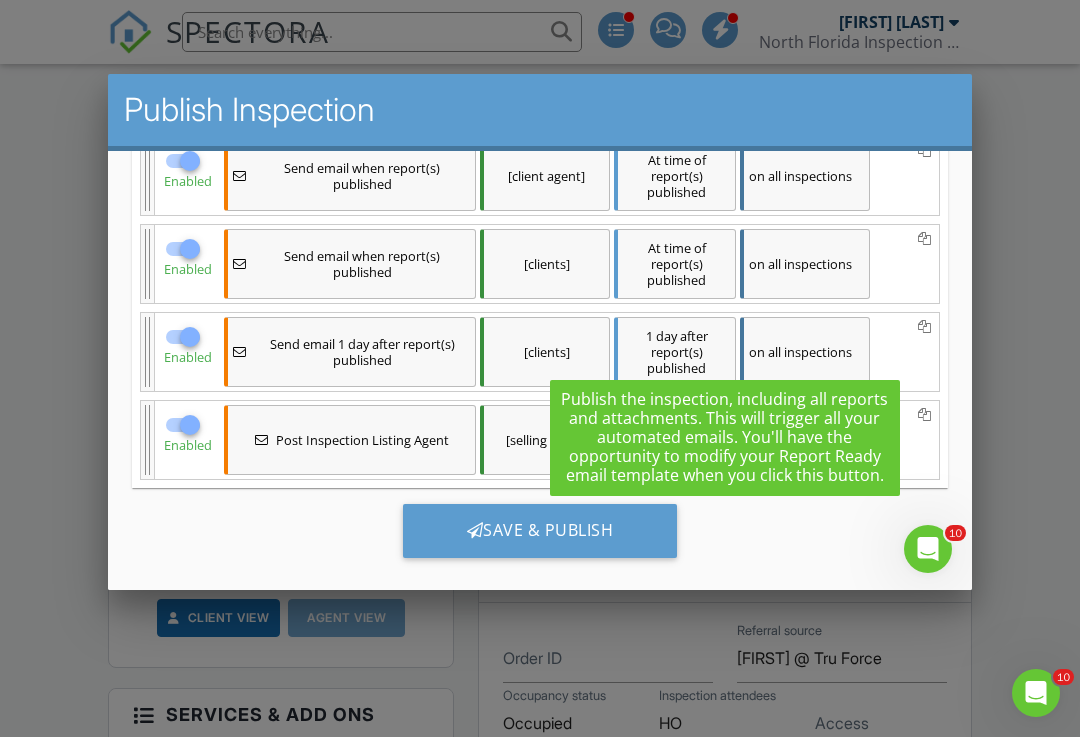 click on "Save & Publish" at bounding box center (540, 530) 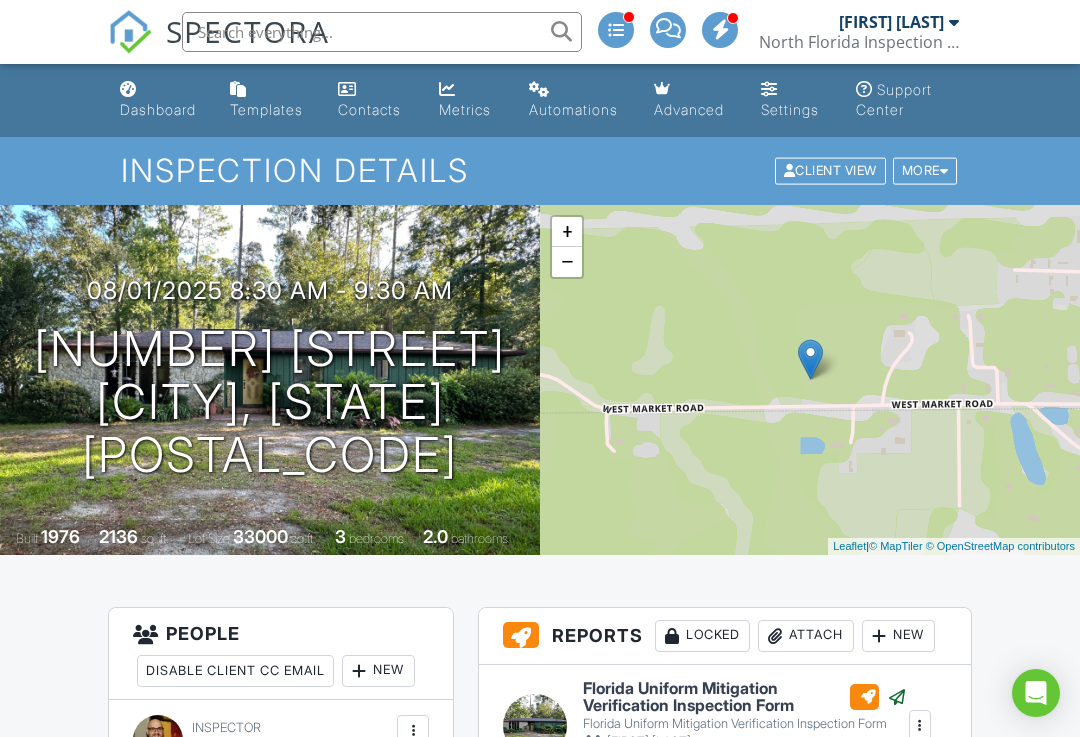 scroll, scrollTop: 0, scrollLeft: 0, axis: both 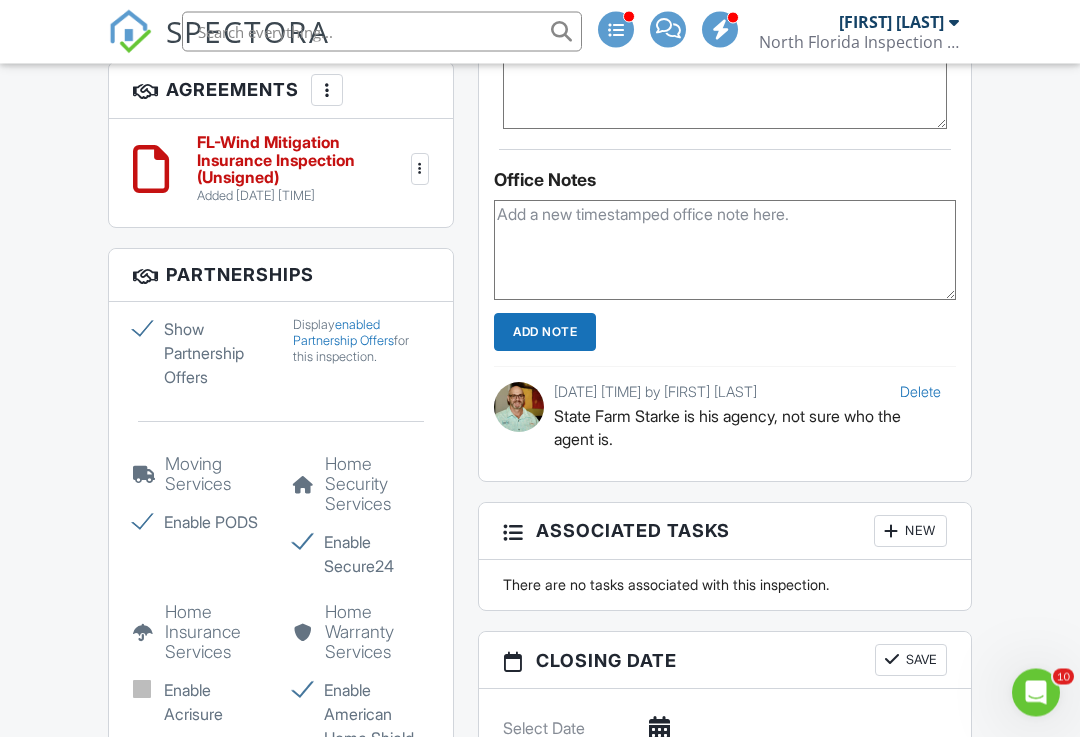 click at bounding box center (420, 170) 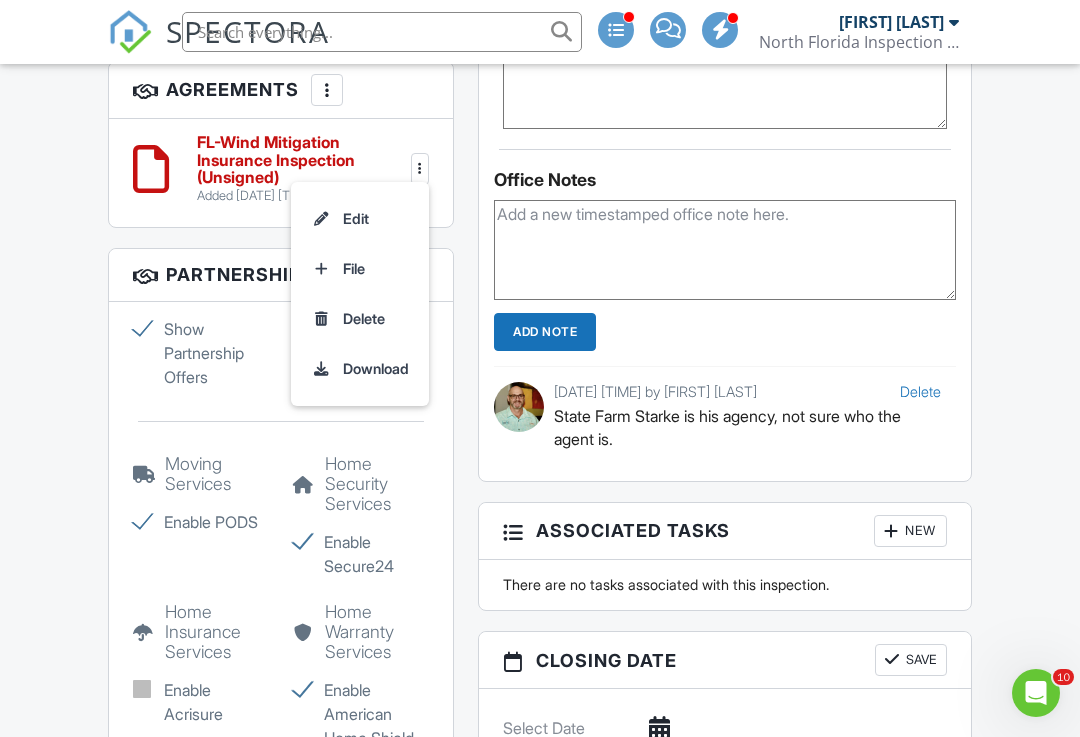 click on "Delete" at bounding box center (360, 319) 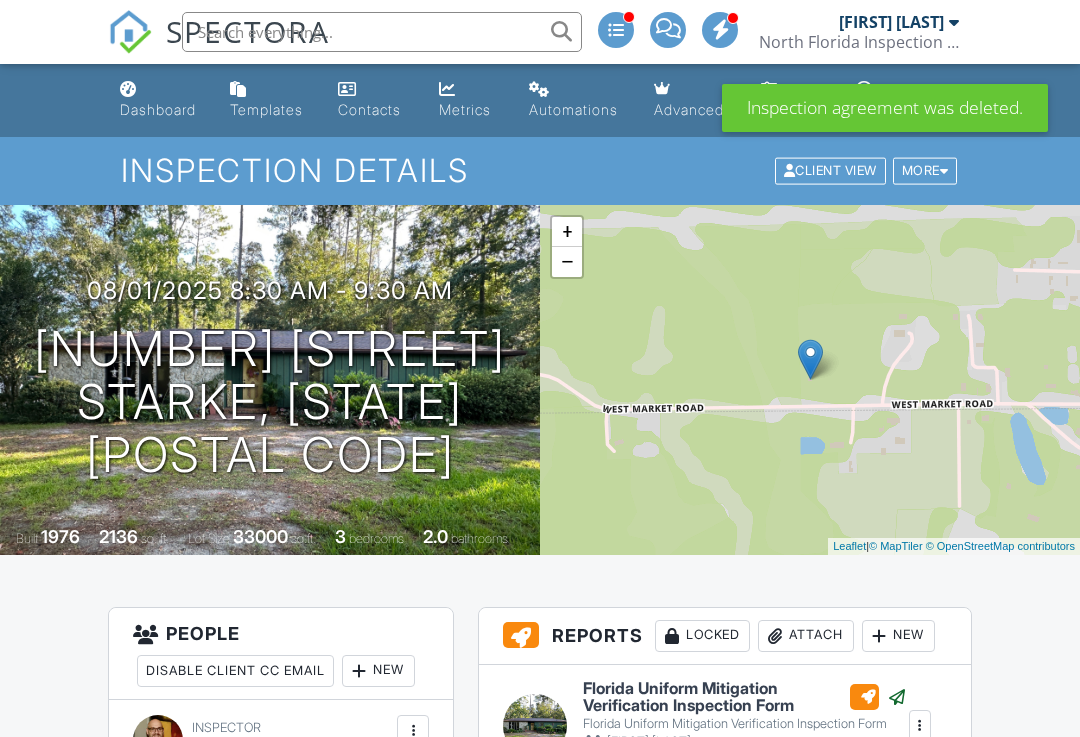 click on "Dashboard" at bounding box center [159, 100] 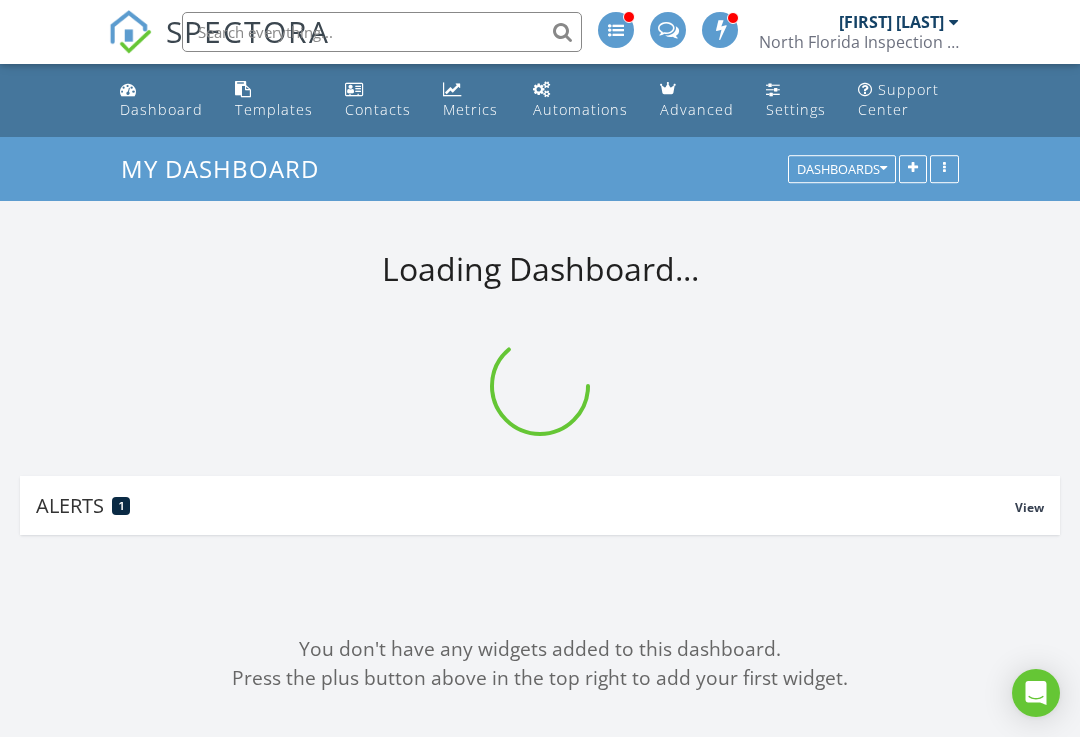 scroll, scrollTop: 0, scrollLeft: 0, axis: both 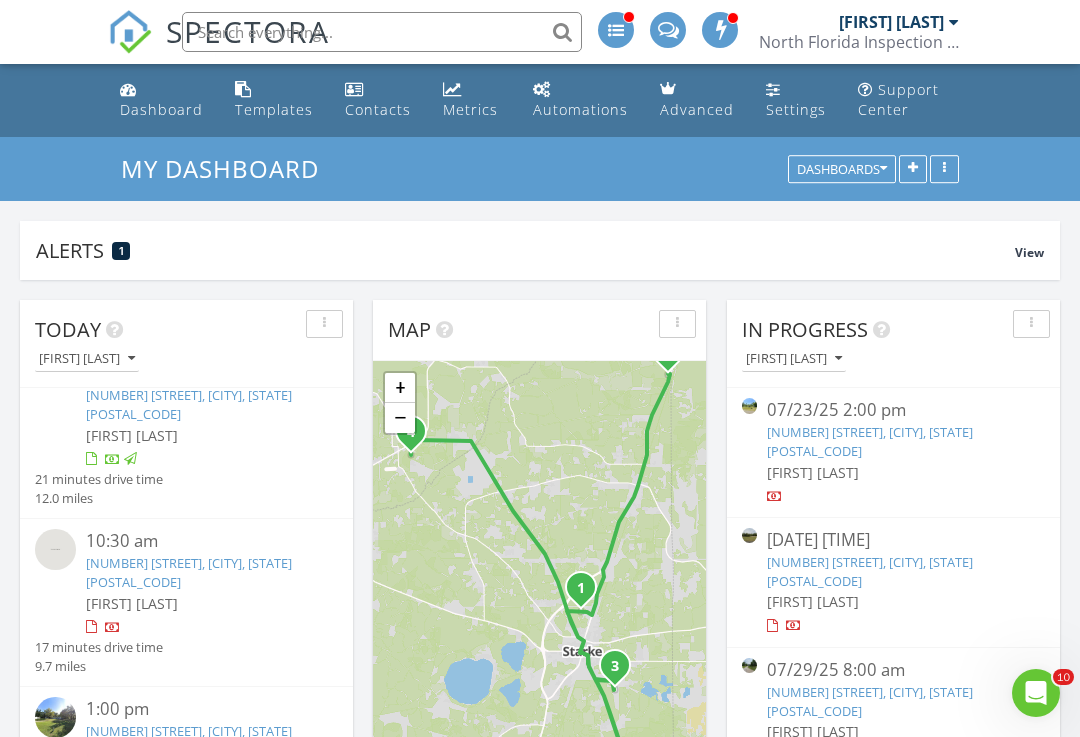 click on "[NUMBER] [STREET], [CITY], [STATE] [POSTAL_CODE]" at bounding box center [189, 572] 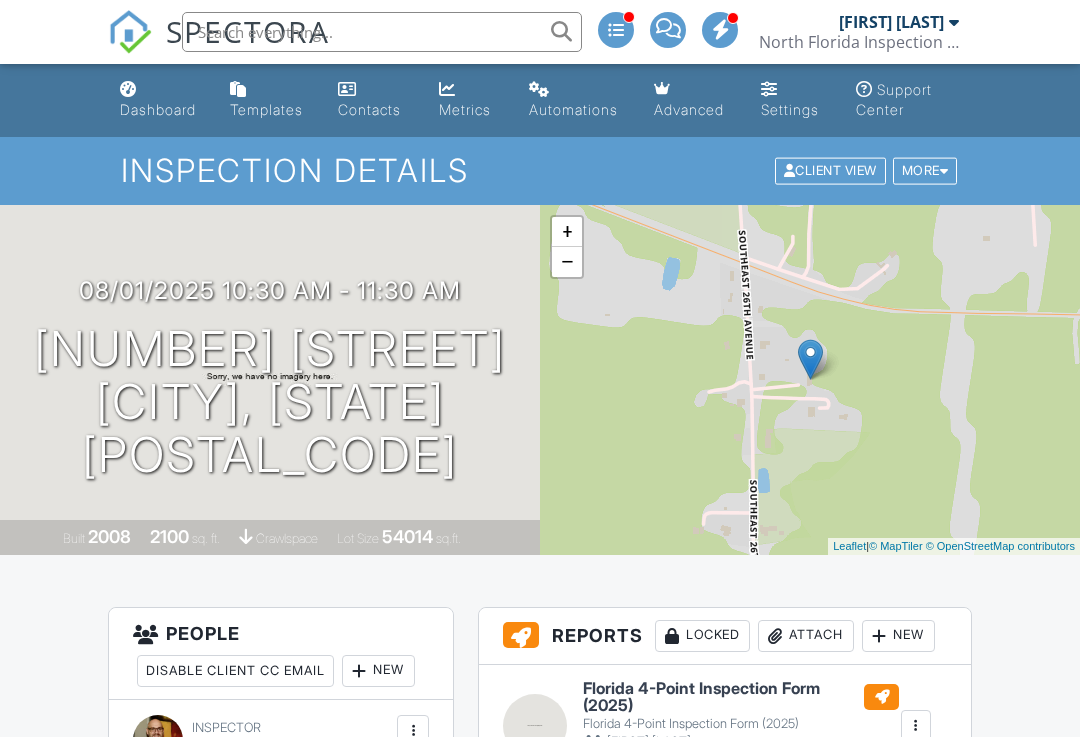 scroll, scrollTop: 467, scrollLeft: 0, axis: vertical 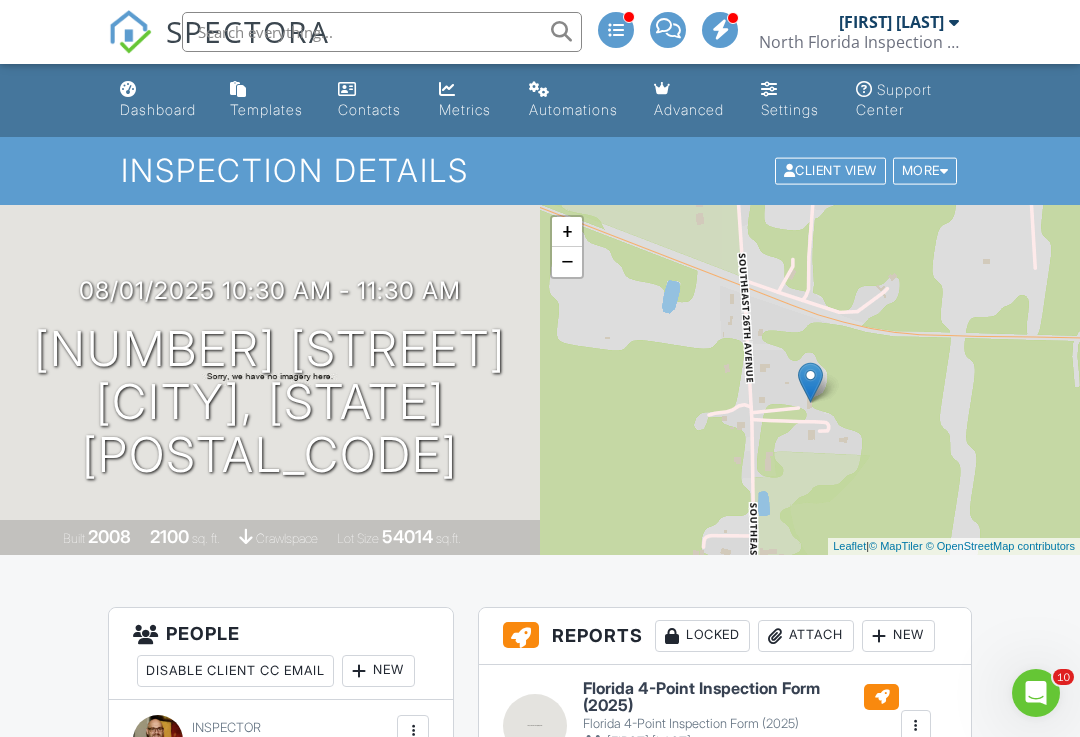 click on "Dashboard" at bounding box center (159, 100) 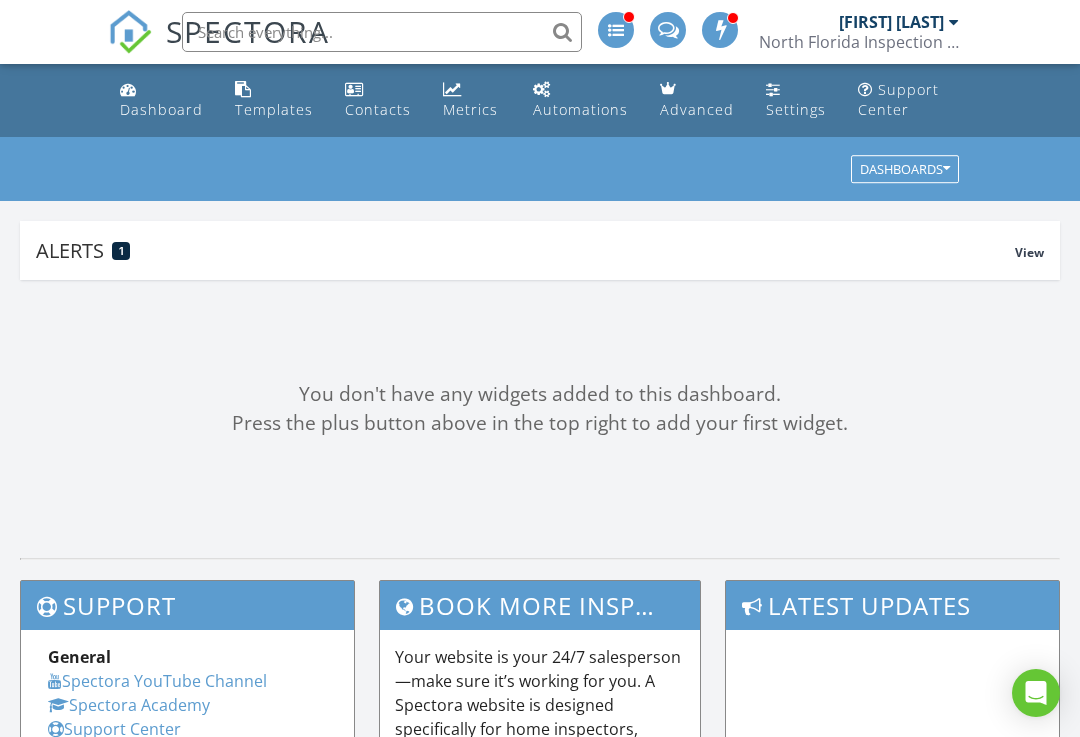 scroll, scrollTop: 0, scrollLeft: 0, axis: both 